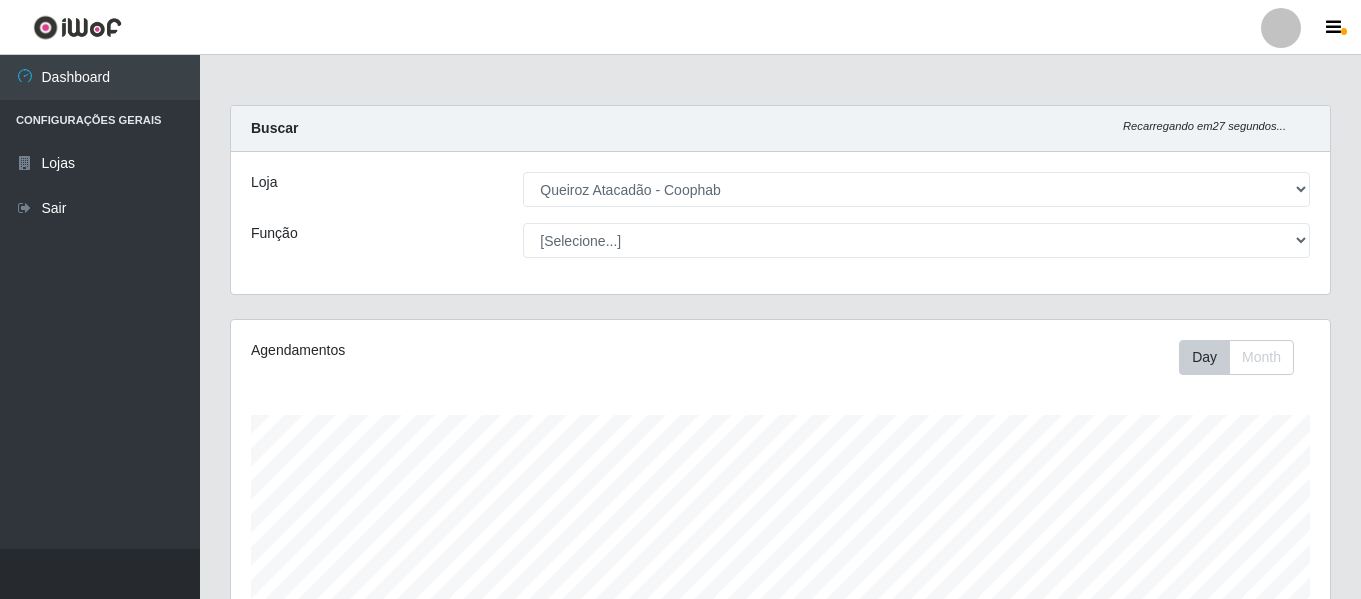 select on "463" 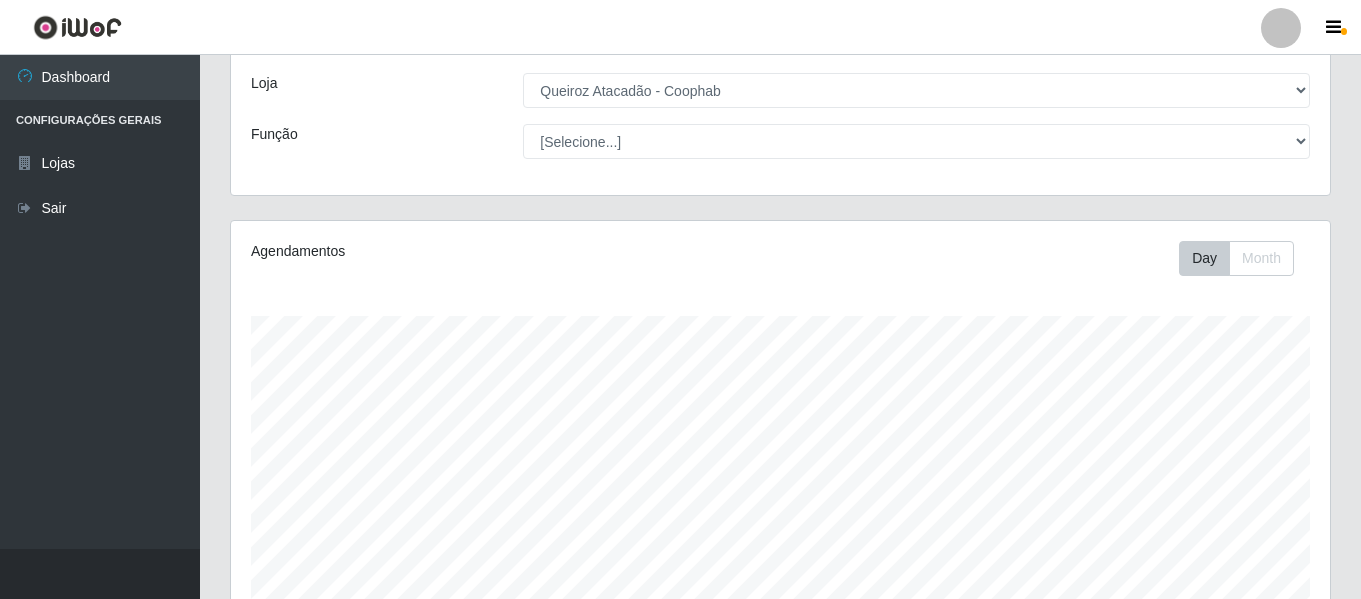 scroll, scrollTop: 999585, scrollLeft: 998901, axis: both 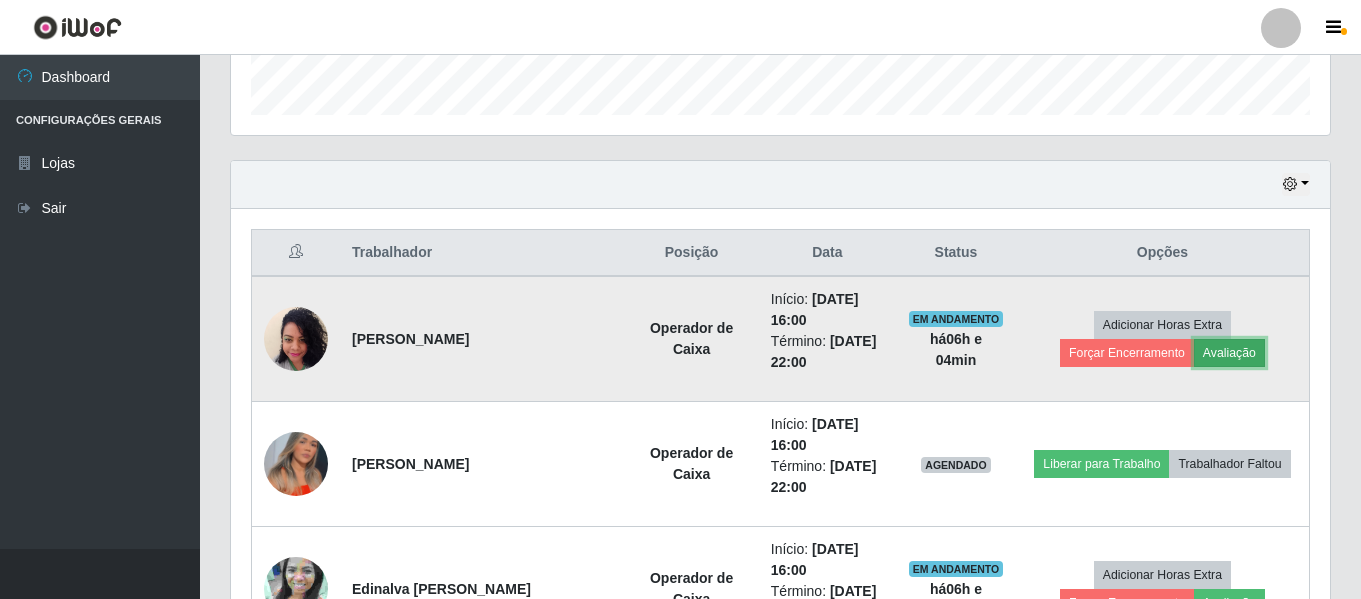 click on "Avaliação" at bounding box center (1229, 353) 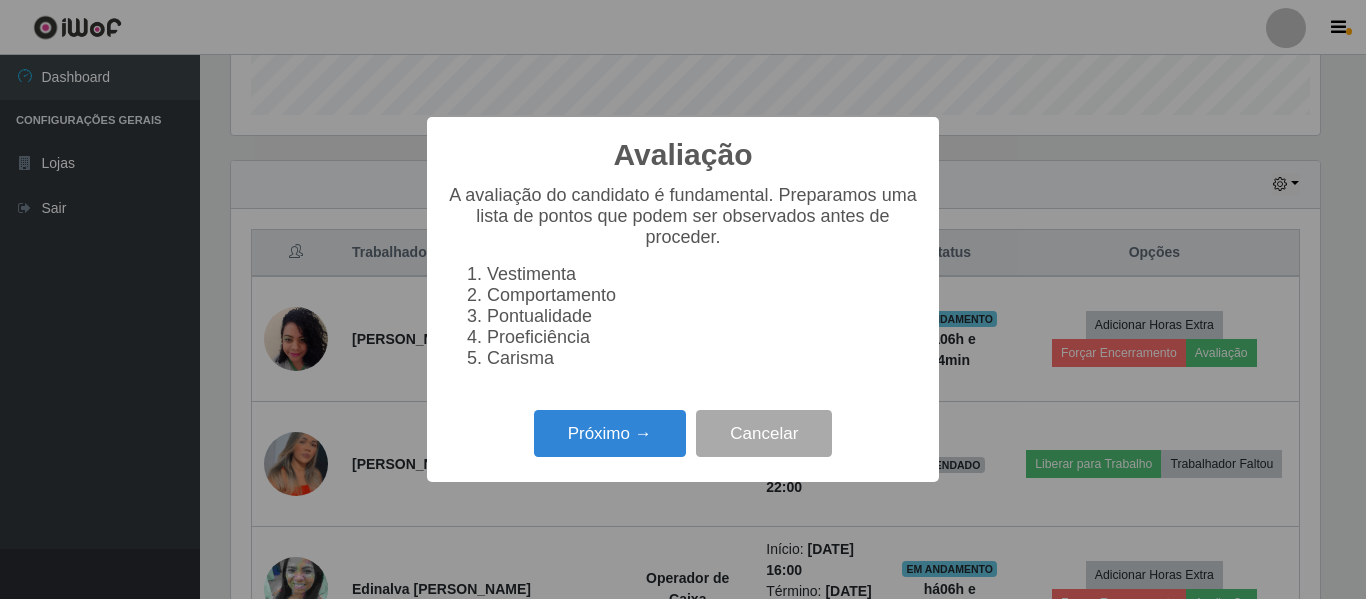 scroll, scrollTop: 999585, scrollLeft: 998911, axis: both 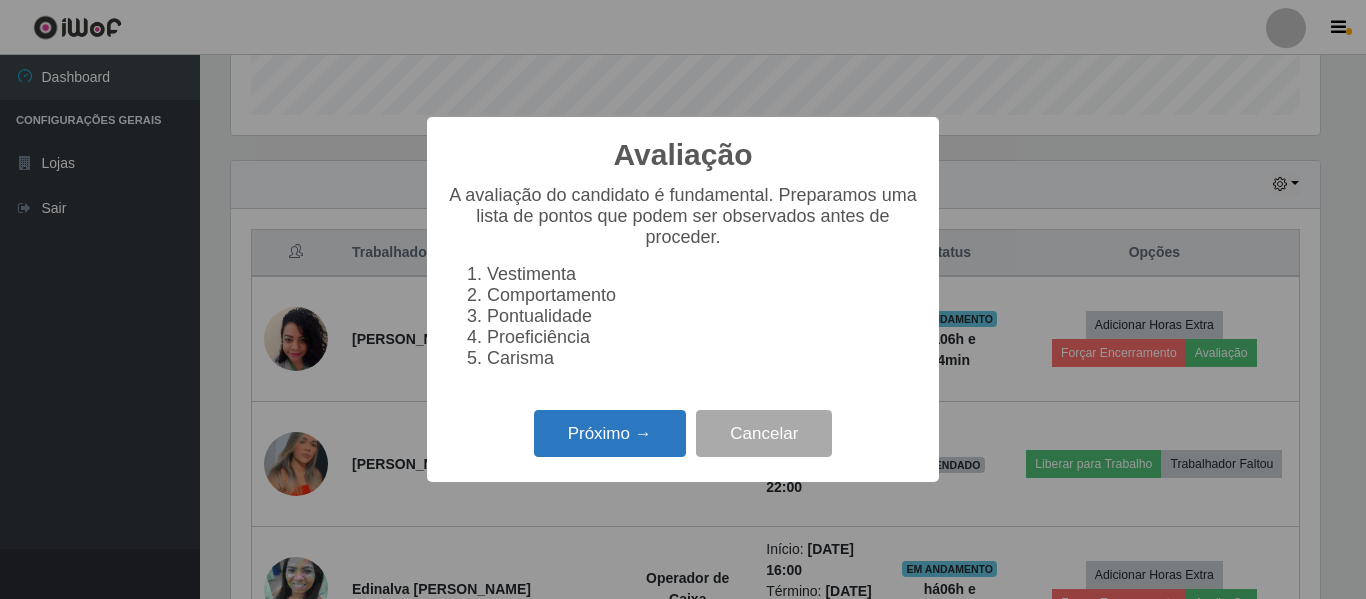 click on "Próximo →" at bounding box center [610, 433] 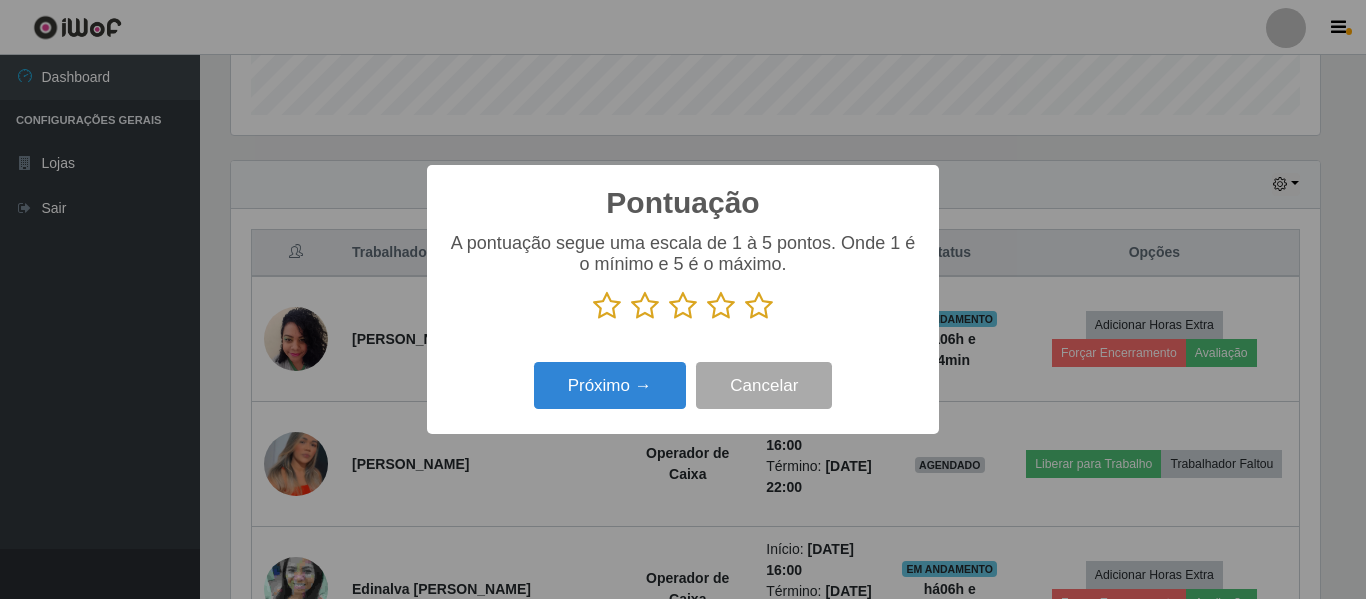 scroll, scrollTop: 999585, scrollLeft: 998911, axis: both 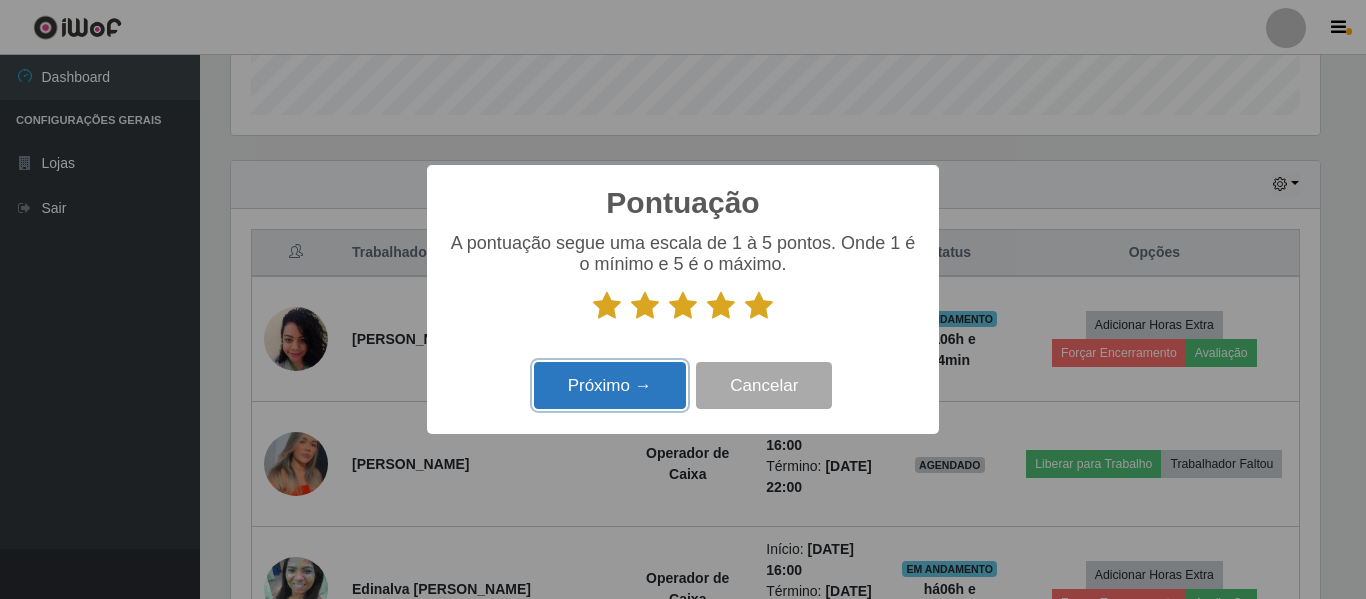 click on "Próximo →" at bounding box center (610, 385) 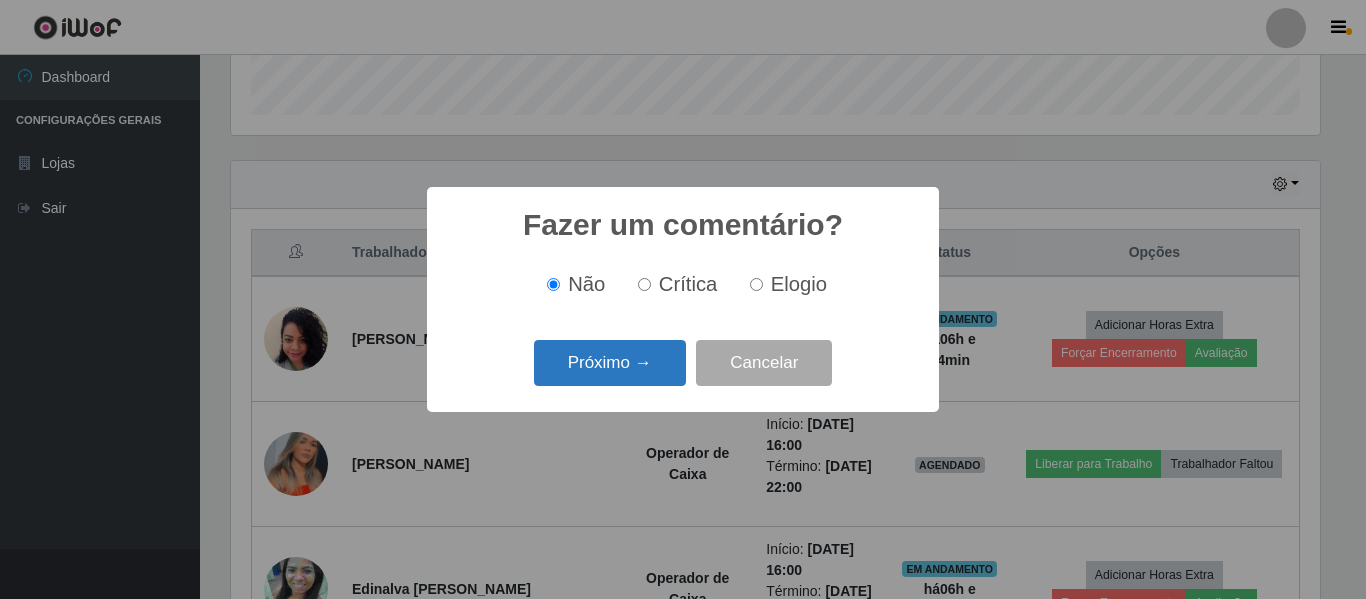 click on "Próximo →" at bounding box center (610, 363) 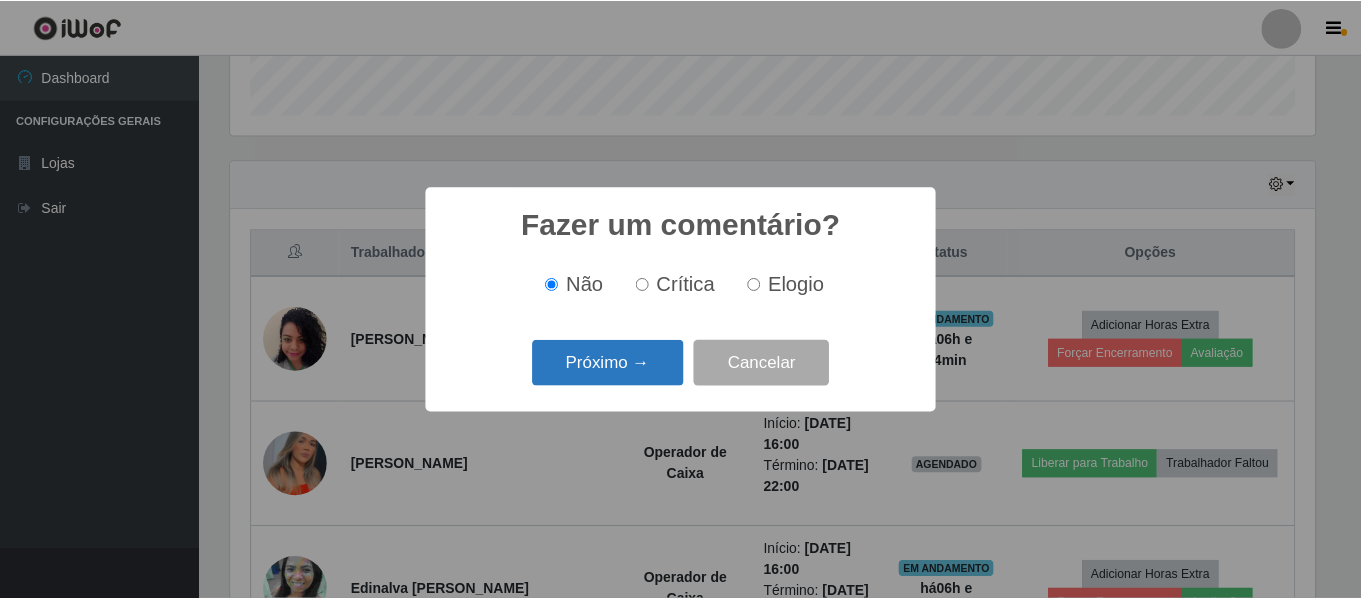 scroll, scrollTop: 999585, scrollLeft: 998911, axis: both 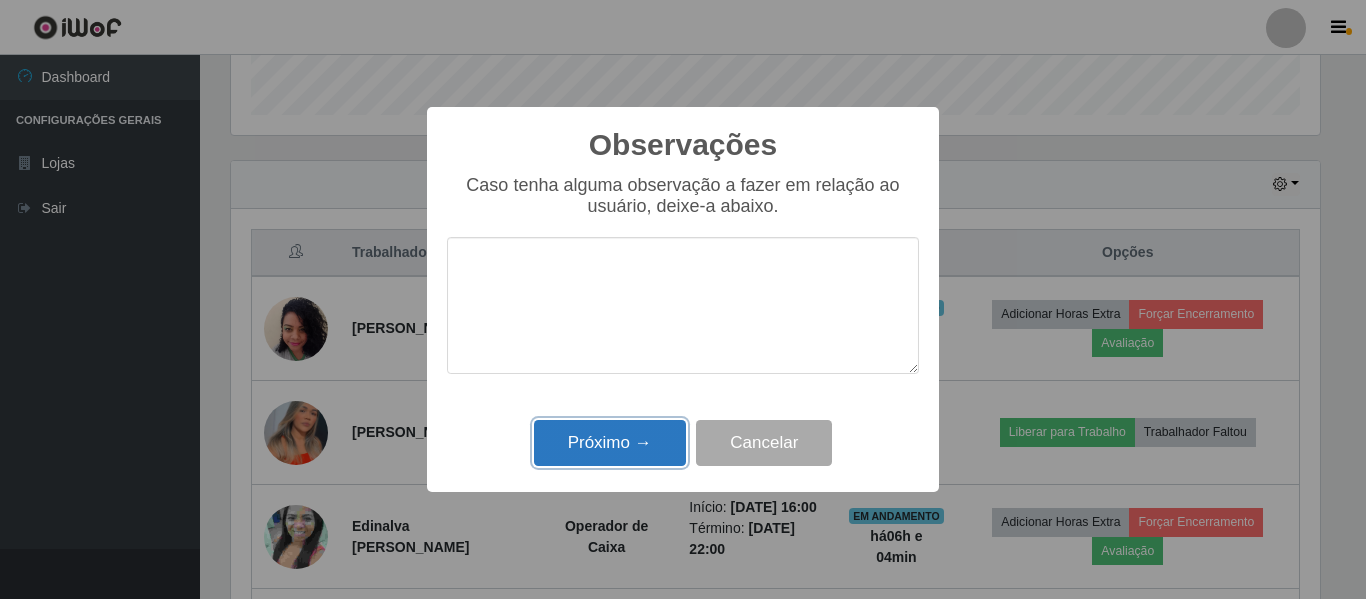 click on "Próximo →" at bounding box center (610, 443) 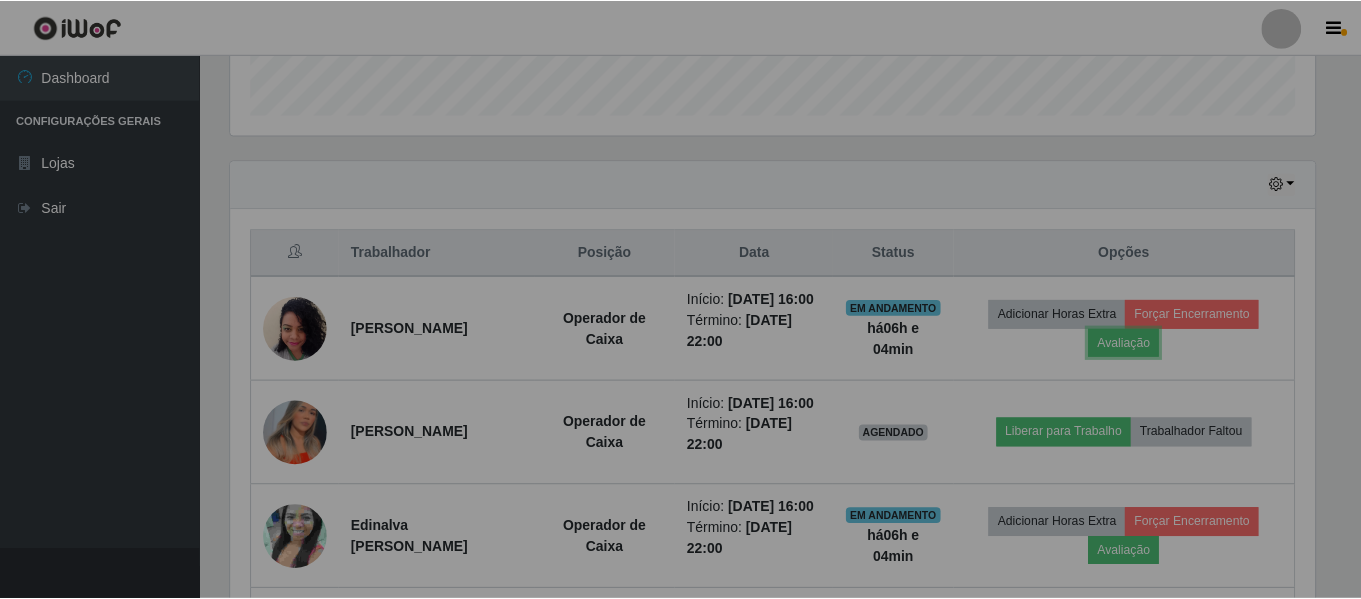 scroll, scrollTop: 999585, scrollLeft: 998901, axis: both 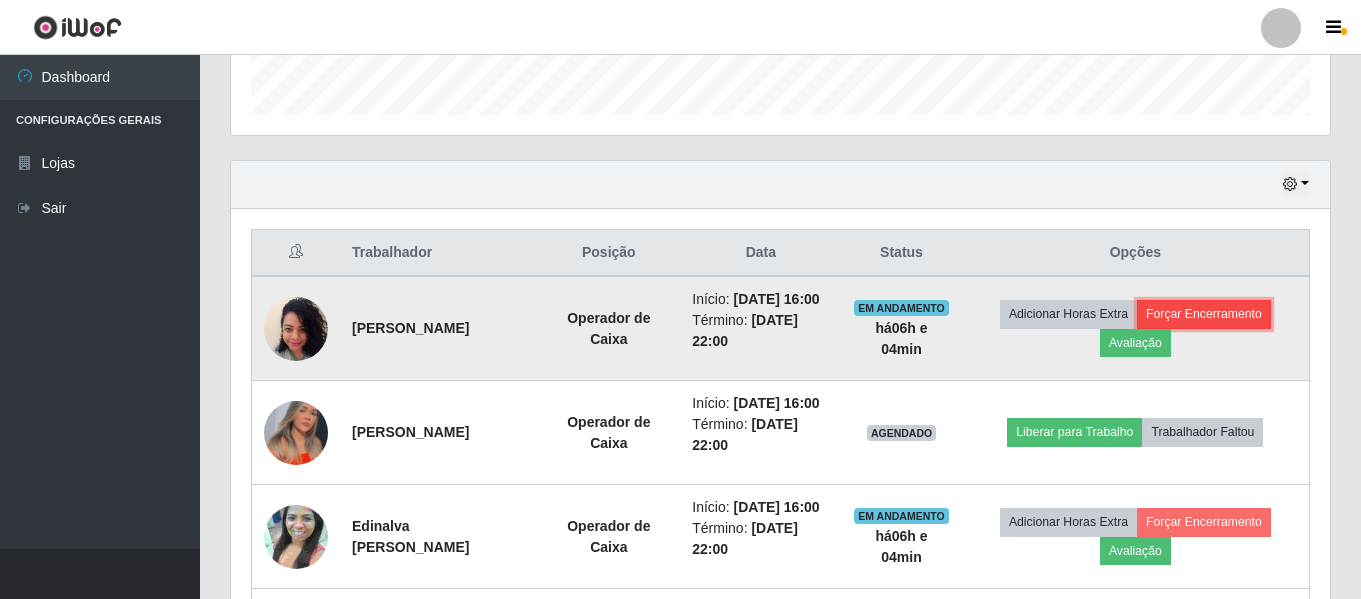 click on "Forçar Encerramento" at bounding box center (1204, 314) 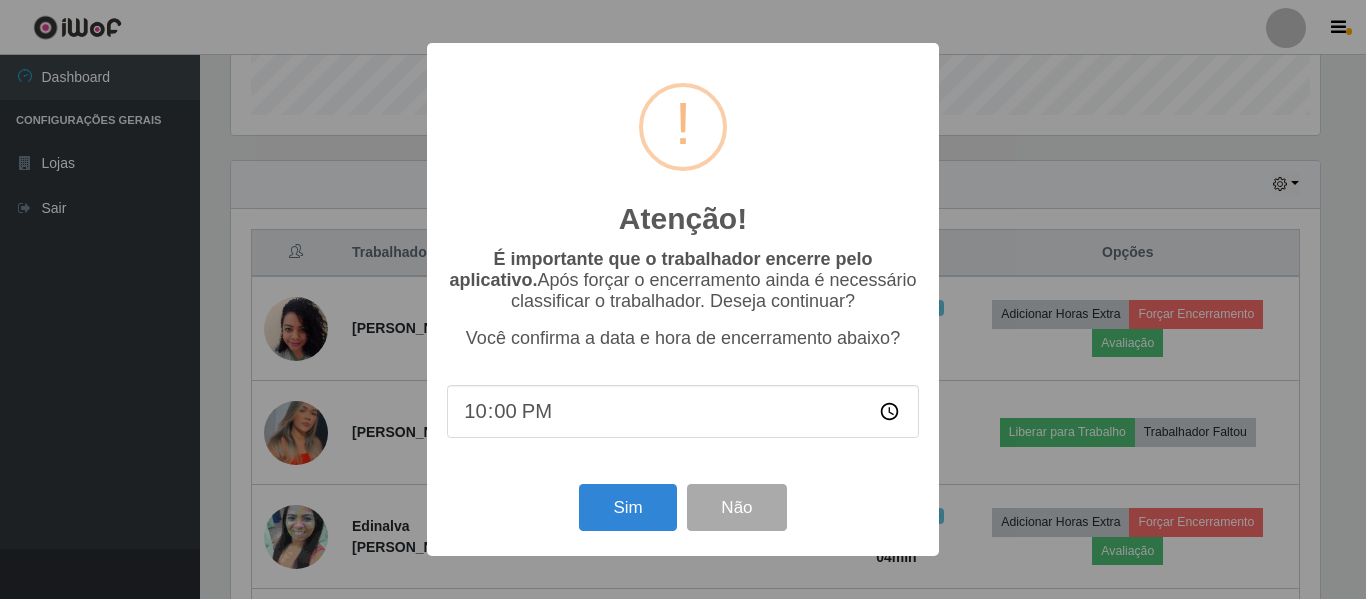 scroll, scrollTop: 999585, scrollLeft: 998911, axis: both 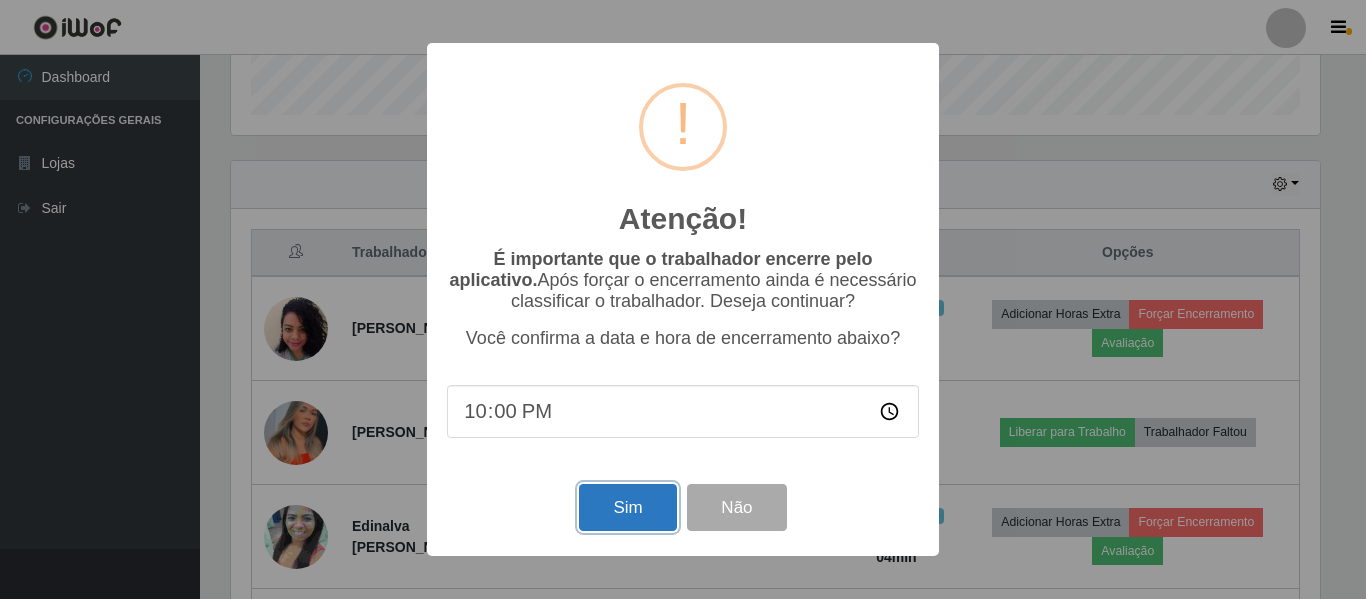 click on "Sim" at bounding box center [627, 507] 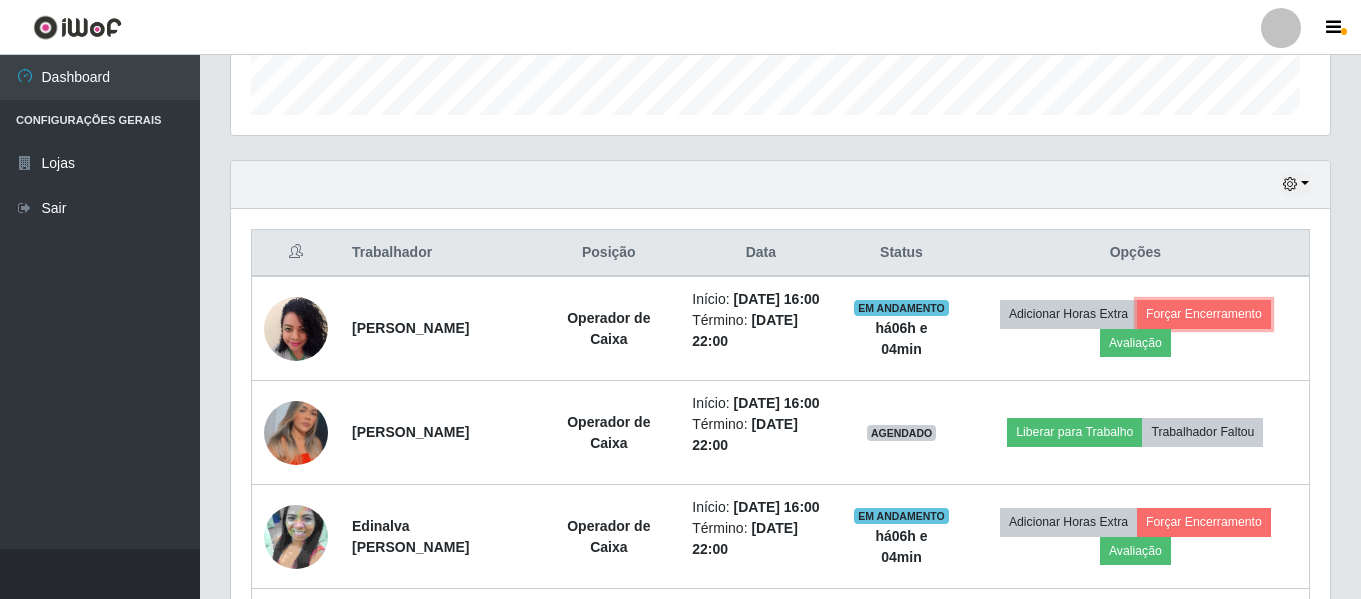 scroll, scrollTop: 999585, scrollLeft: 998901, axis: both 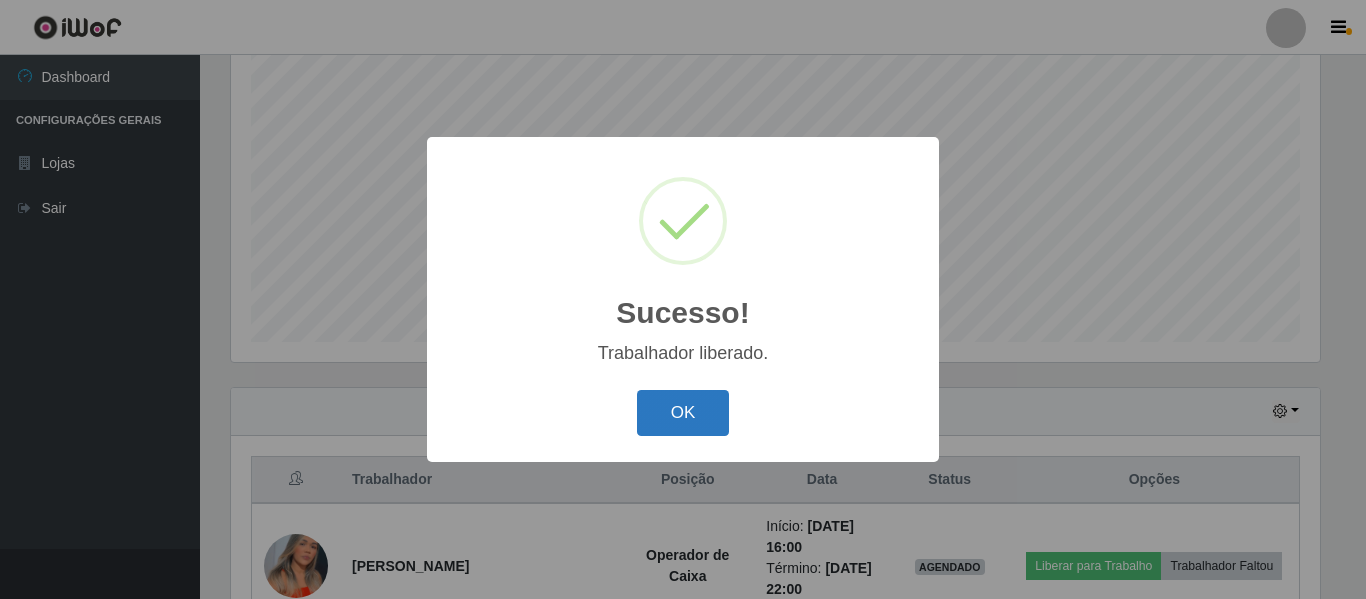 click on "OK" at bounding box center (683, 413) 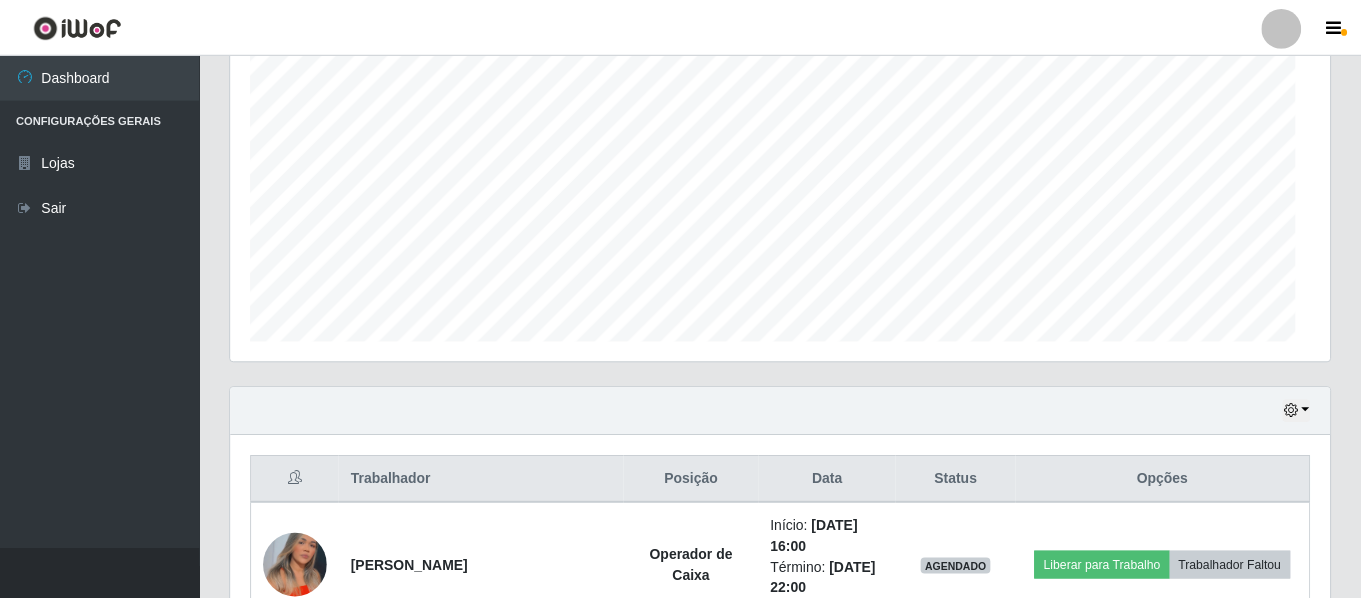 scroll, scrollTop: 999585, scrollLeft: 998901, axis: both 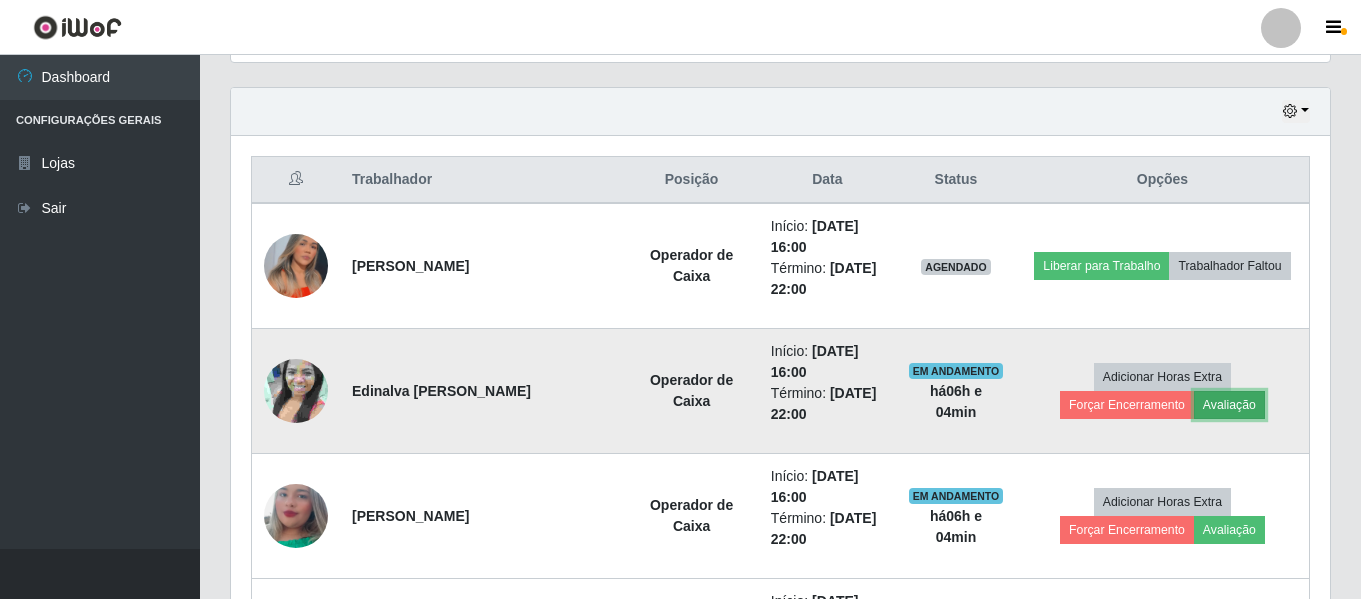 click on "Avaliação" at bounding box center (1229, 405) 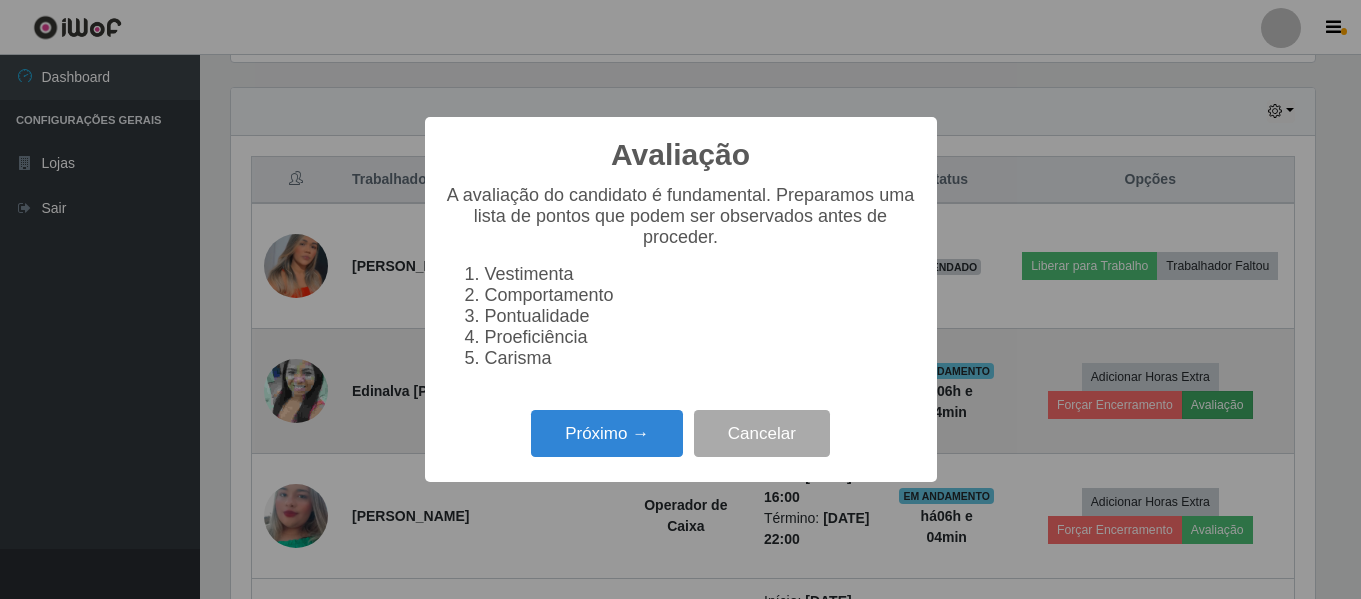 scroll, scrollTop: 999585, scrollLeft: 998911, axis: both 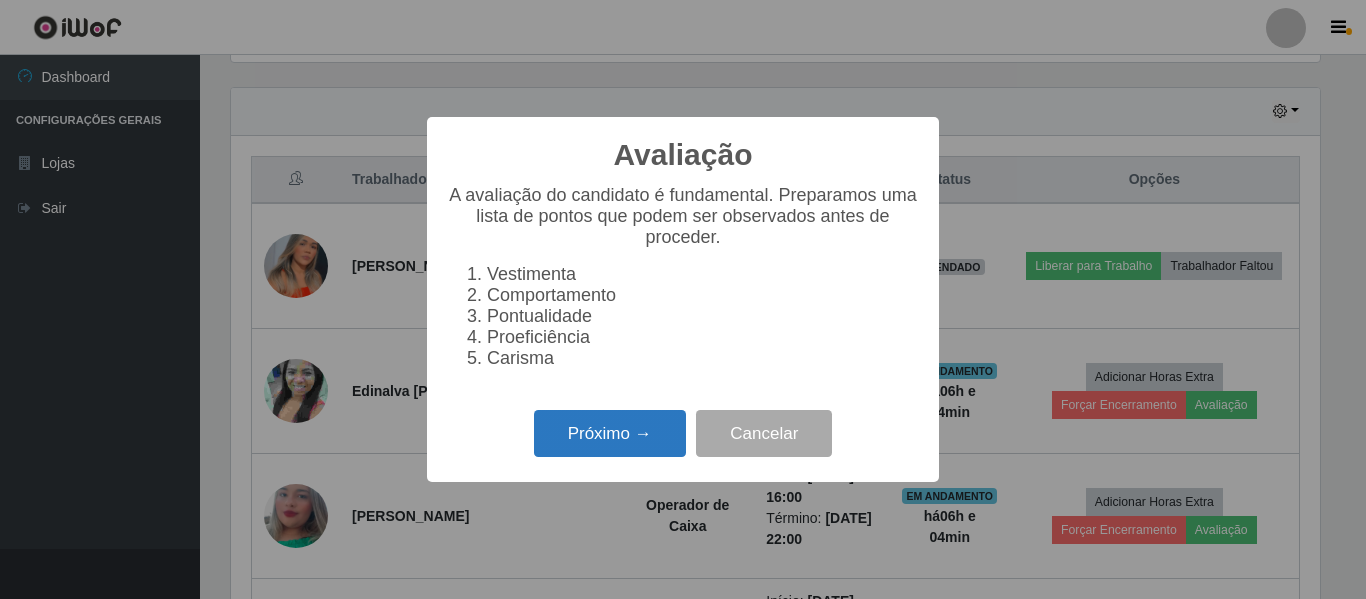 click on "Próximo →" at bounding box center (610, 433) 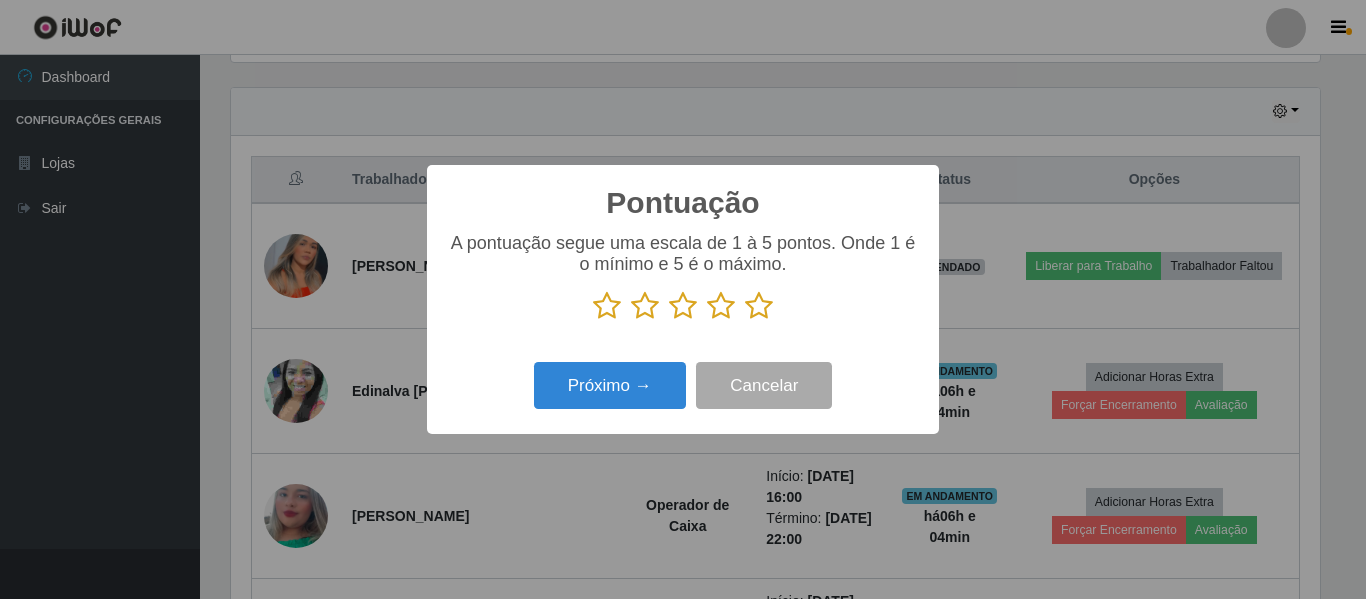click at bounding box center [759, 306] 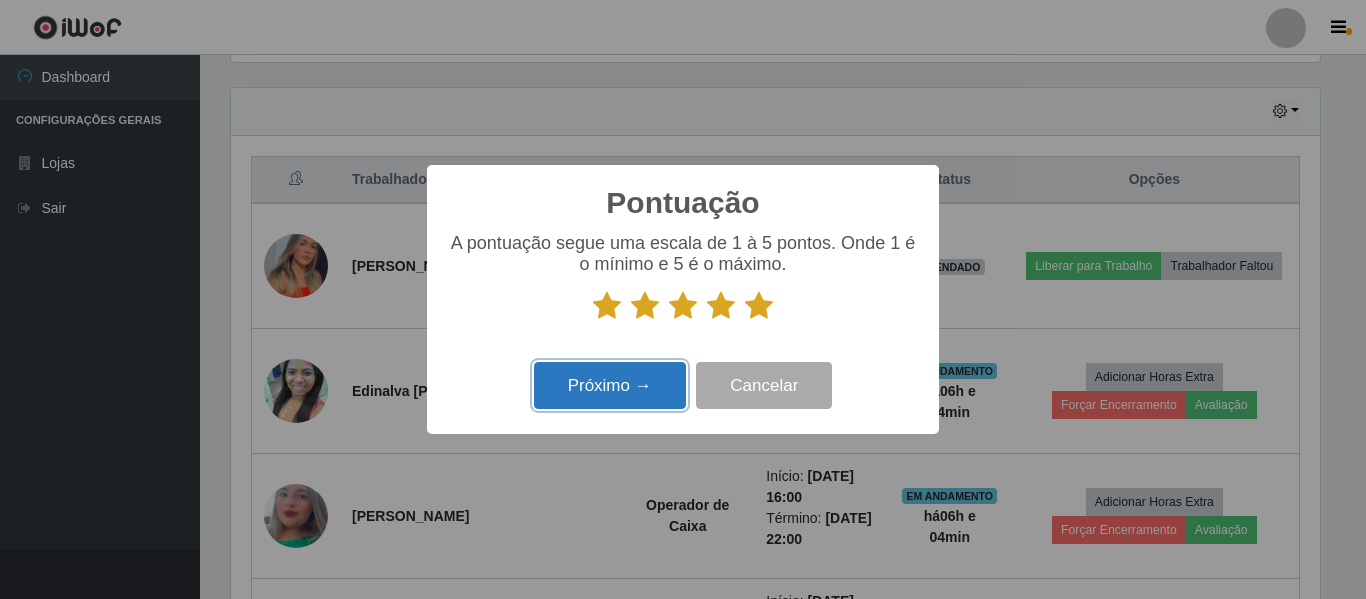 click on "Próximo →" at bounding box center (610, 385) 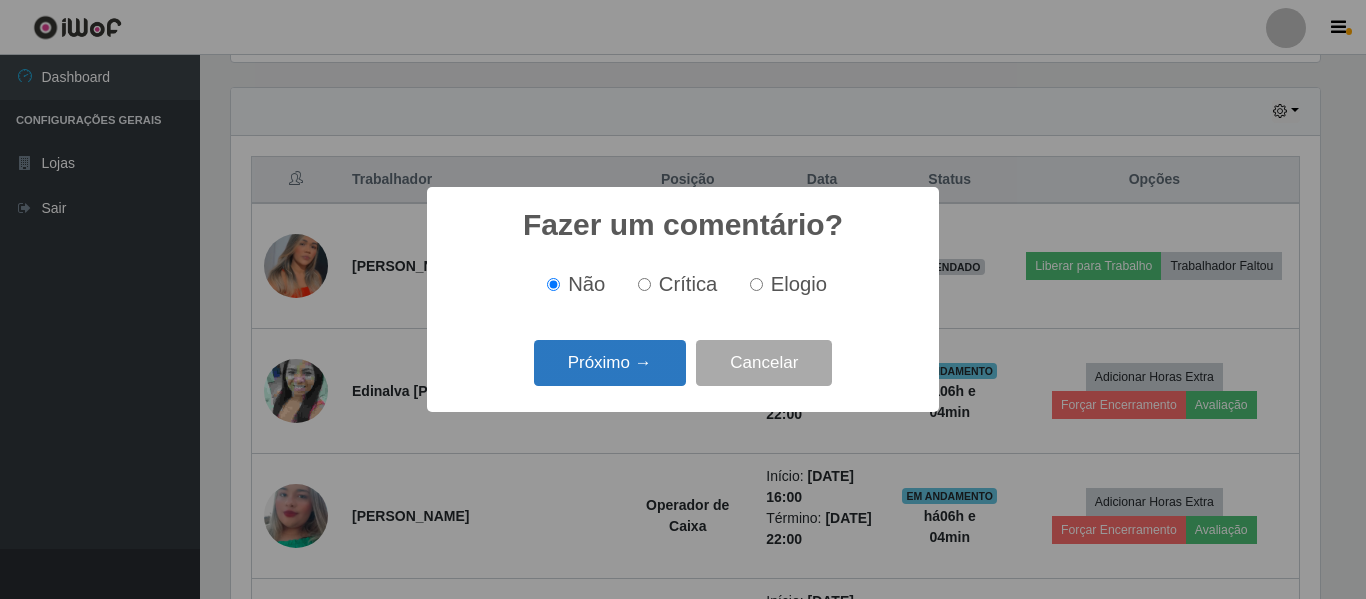 click on "Próximo →" at bounding box center [610, 363] 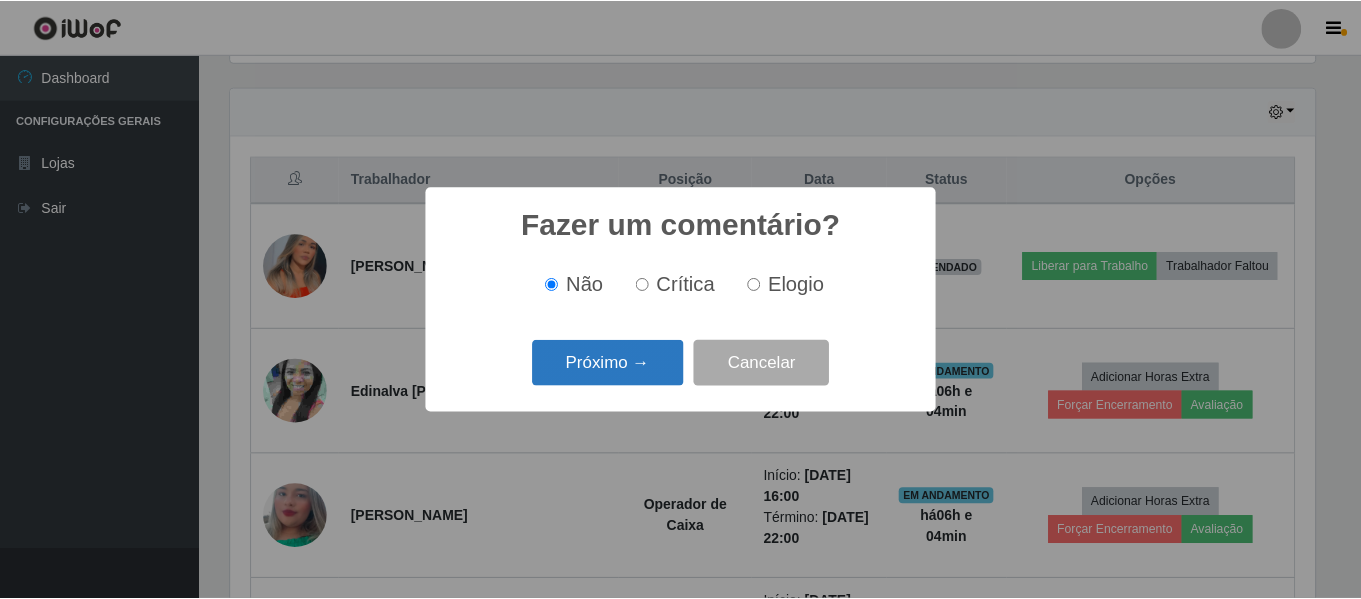 scroll, scrollTop: 999585, scrollLeft: 998911, axis: both 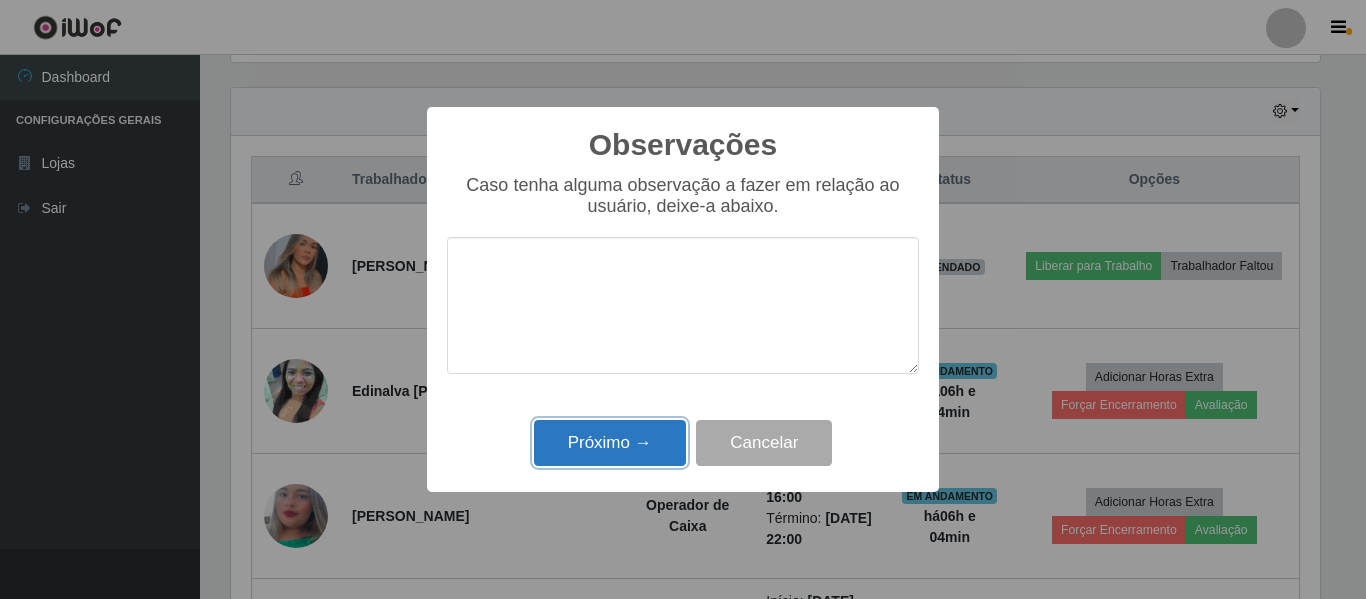 click on "Próximo →" at bounding box center [610, 443] 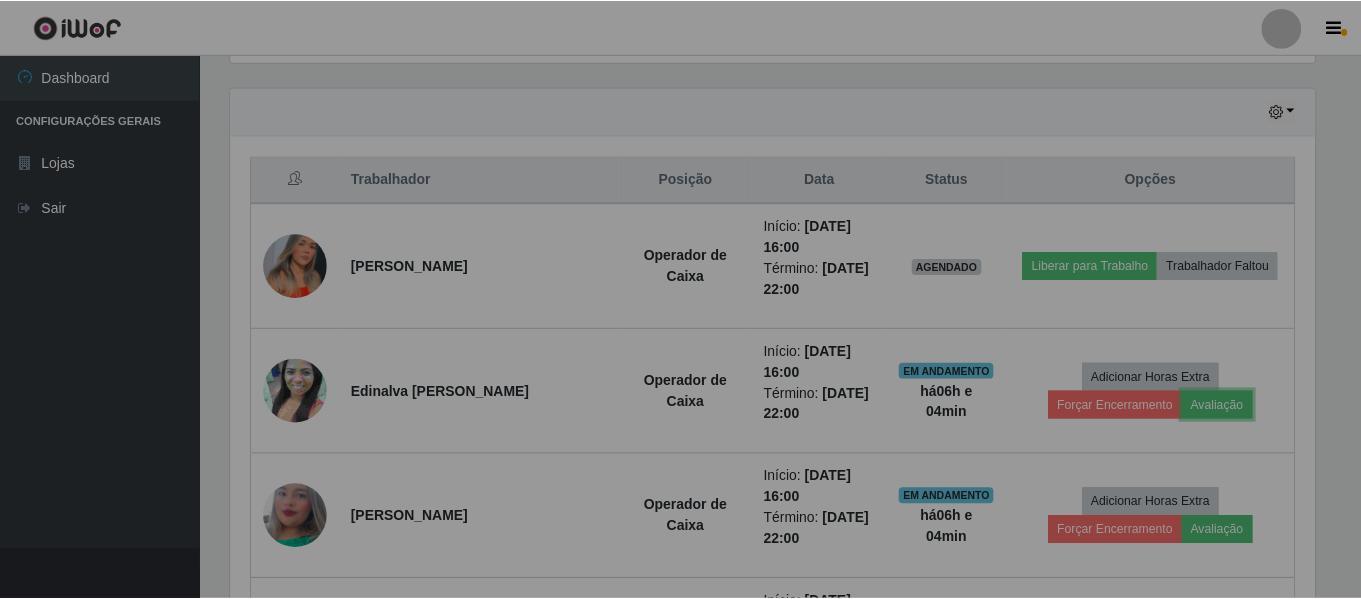 scroll, scrollTop: 999585, scrollLeft: 998901, axis: both 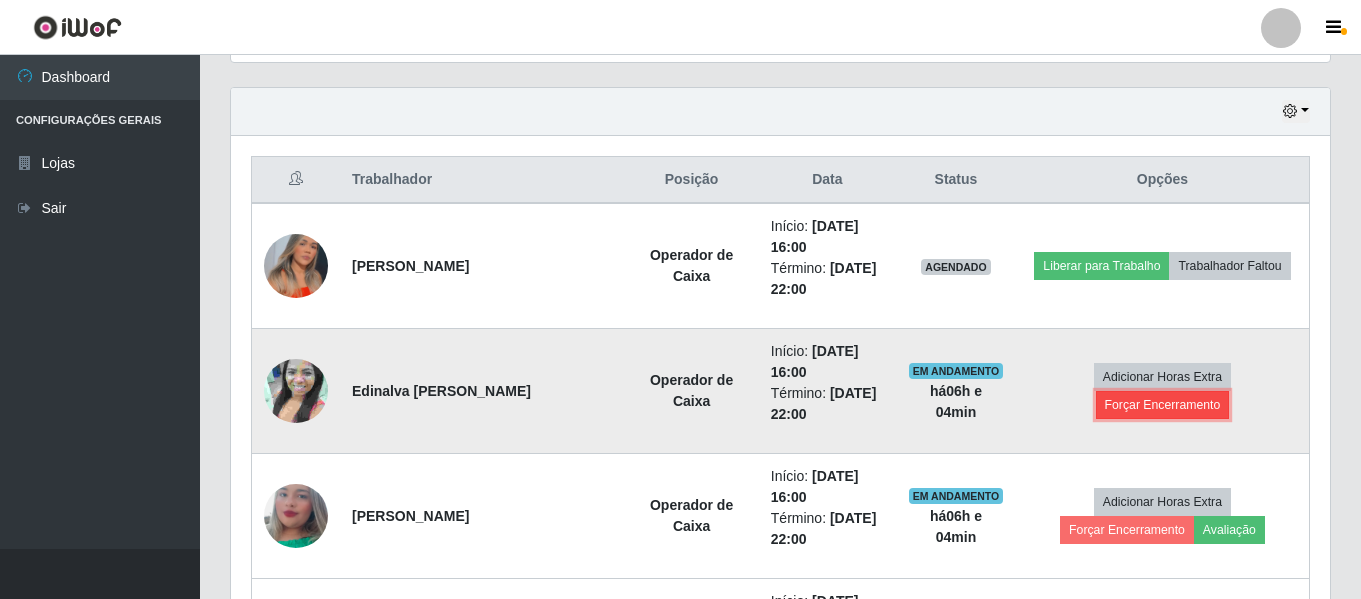 click on "Forçar Encerramento" at bounding box center (1163, 405) 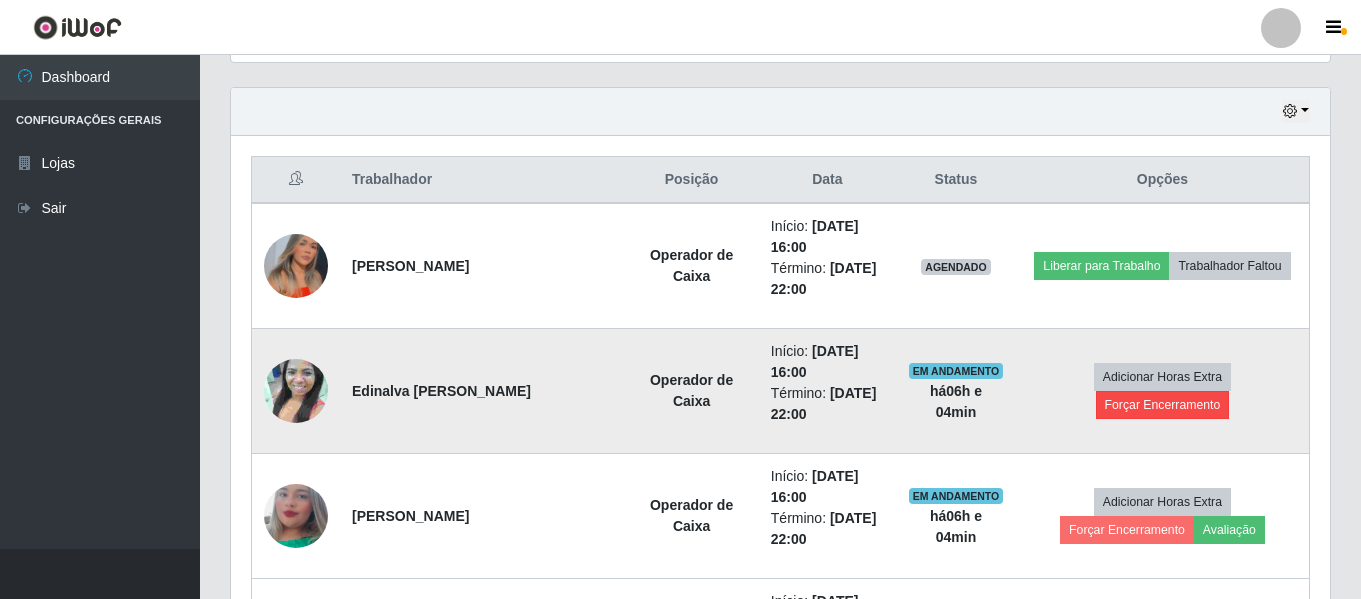scroll, scrollTop: 999585, scrollLeft: 998911, axis: both 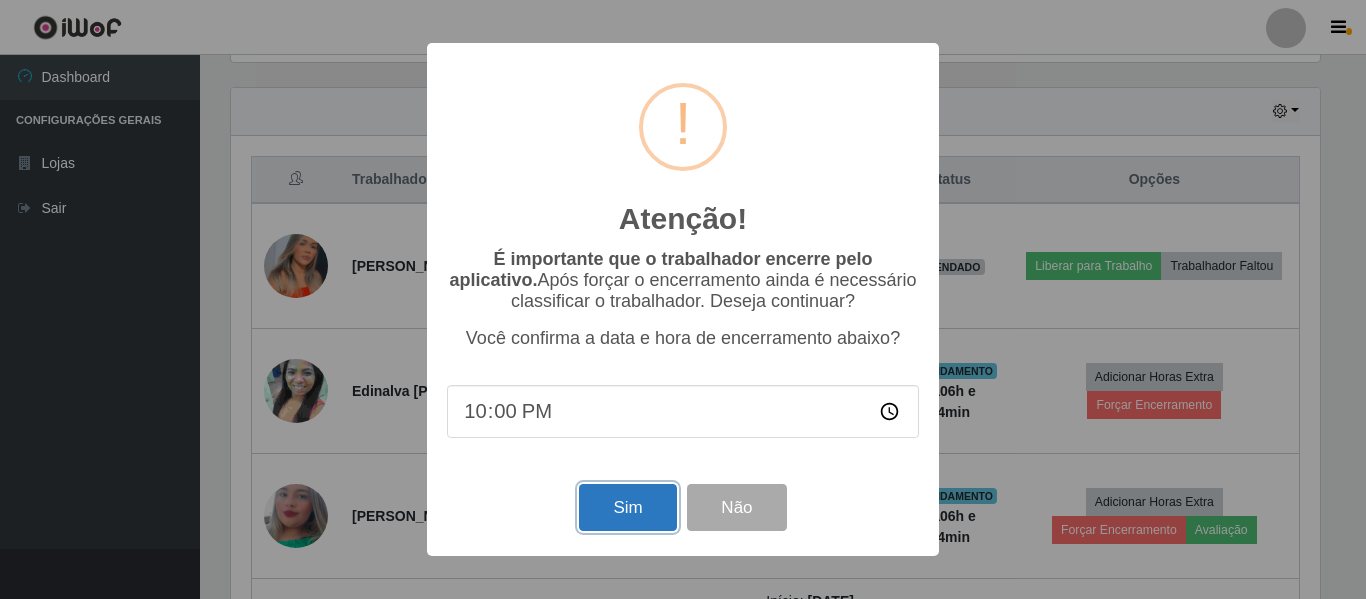 click on "Sim" at bounding box center [627, 507] 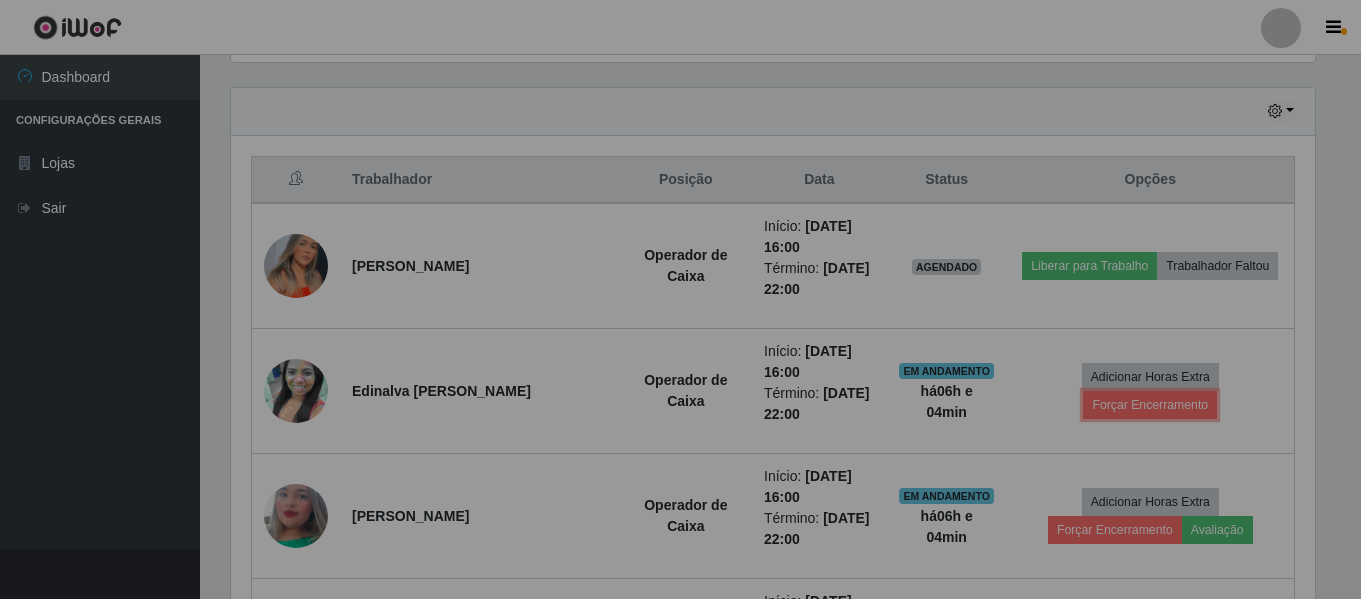 scroll, scrollTop: 999585, scrollLeft: 998901, axis: both 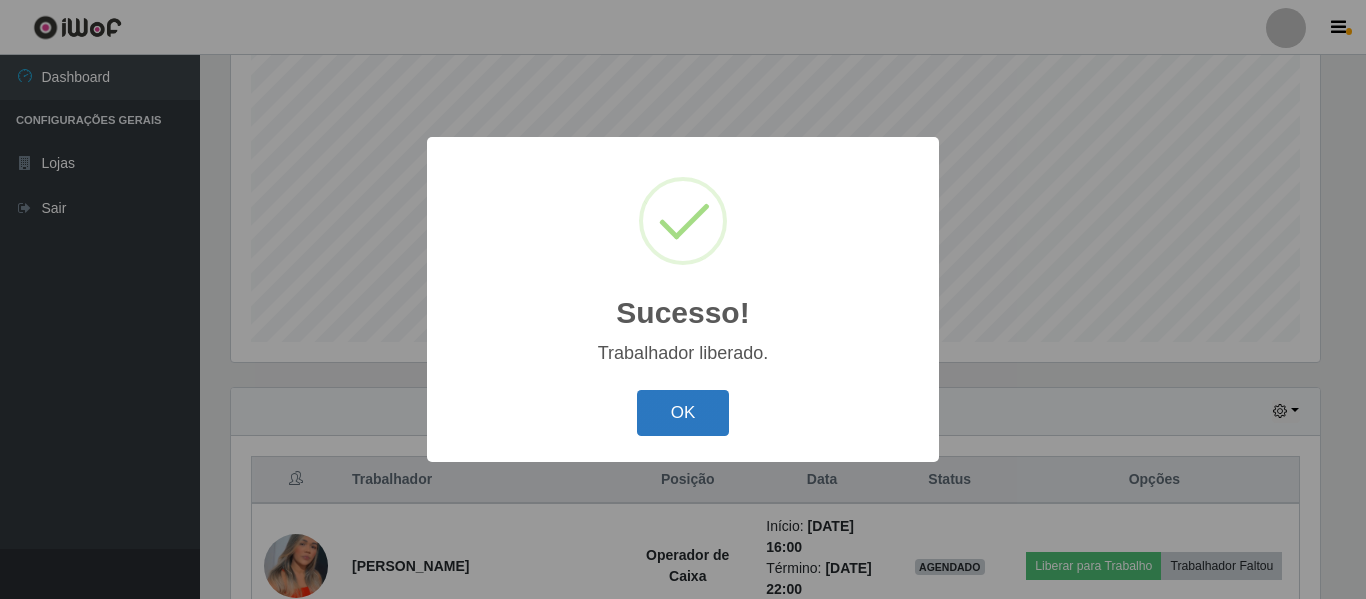 click on "OK" at bounding box center (683, 413) 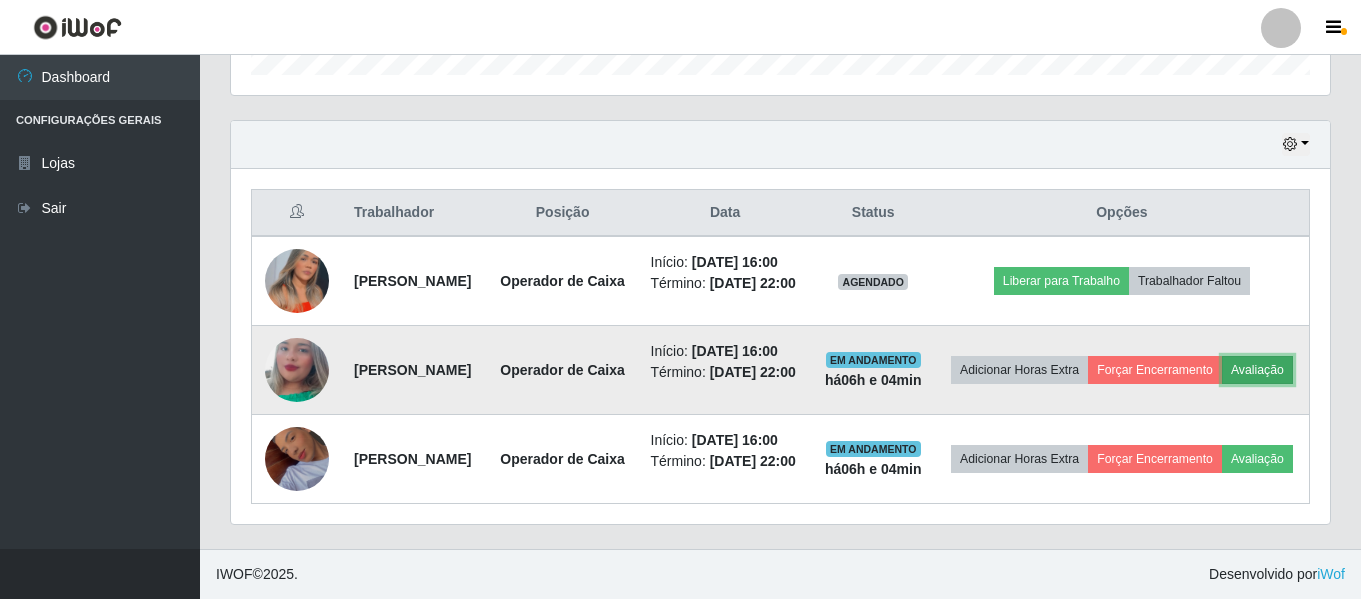 click on "Avaliação" at bounding box center [1257, 370] 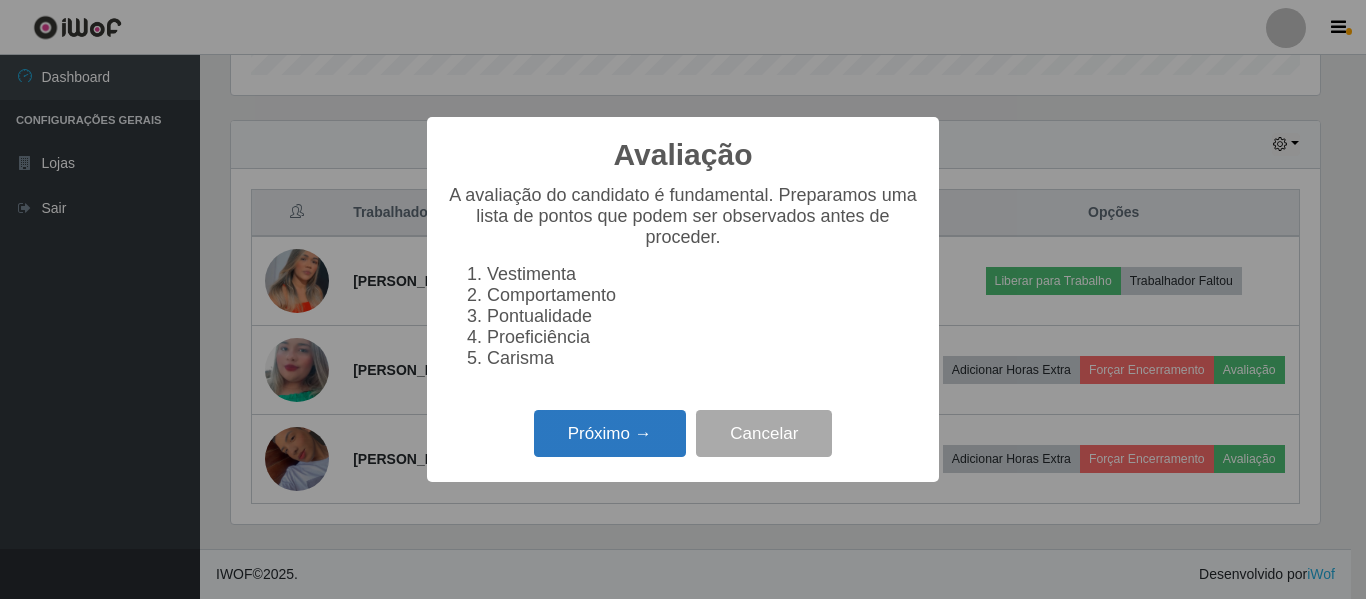 click on "Próximo →" at bounding box center [610, 433] 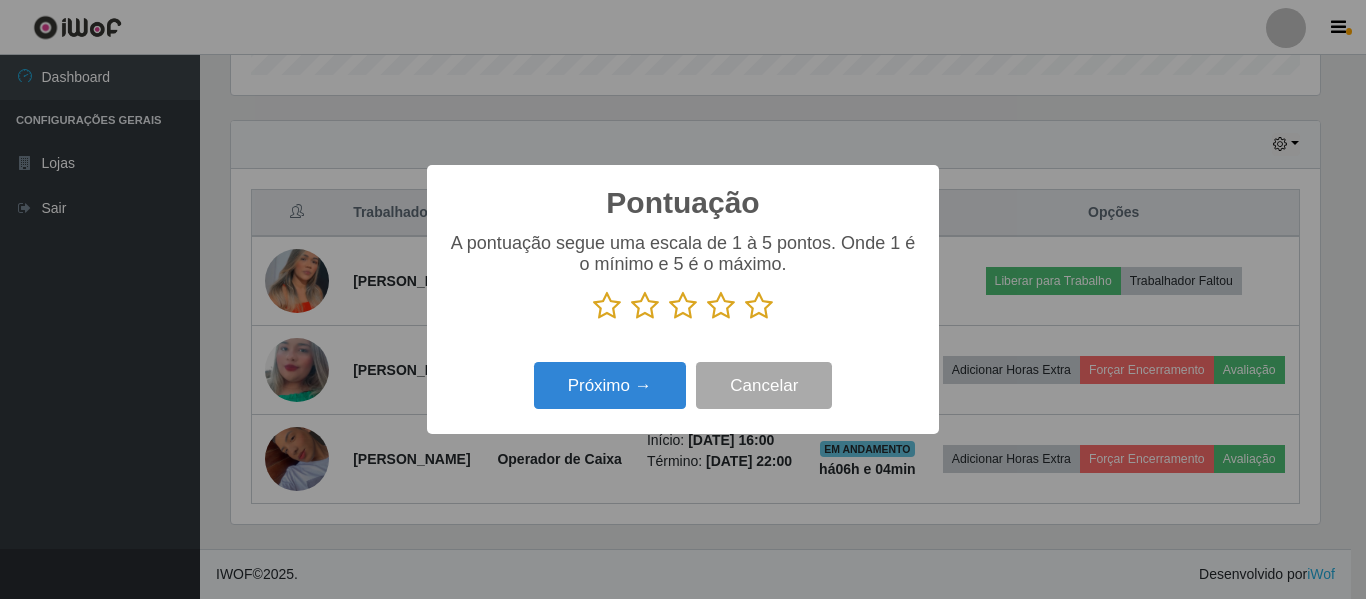 click at bounding box center (759, 306) 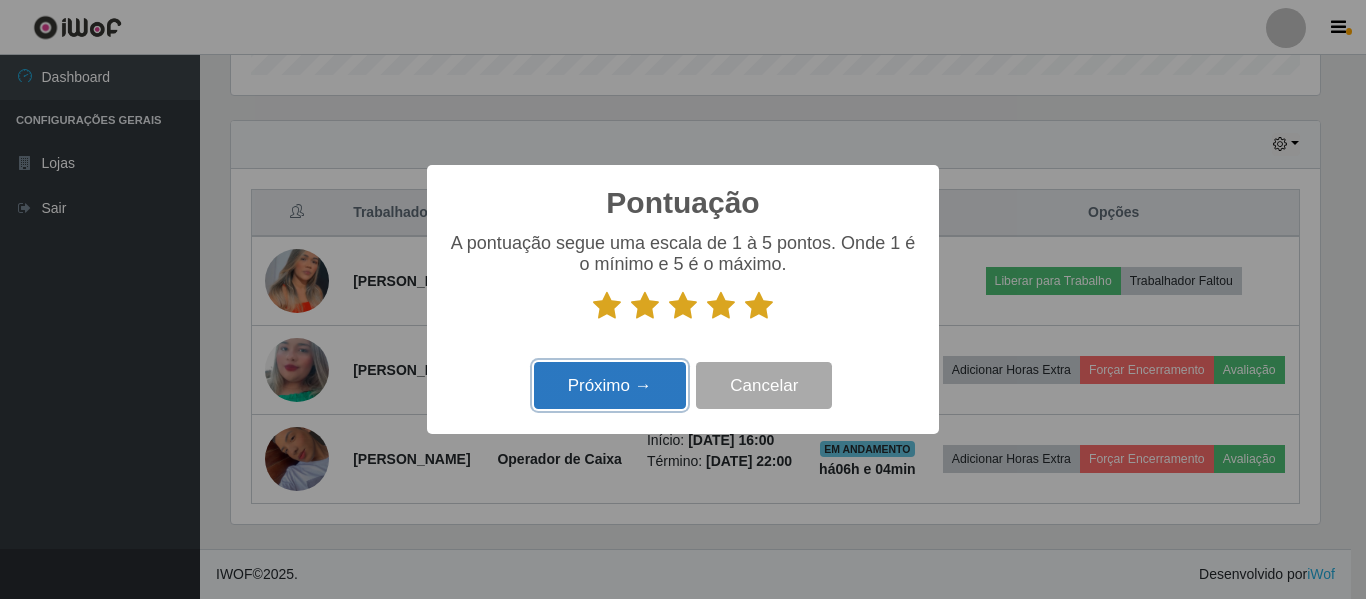 click on "Próximo →" at bounding box center (610, 385) 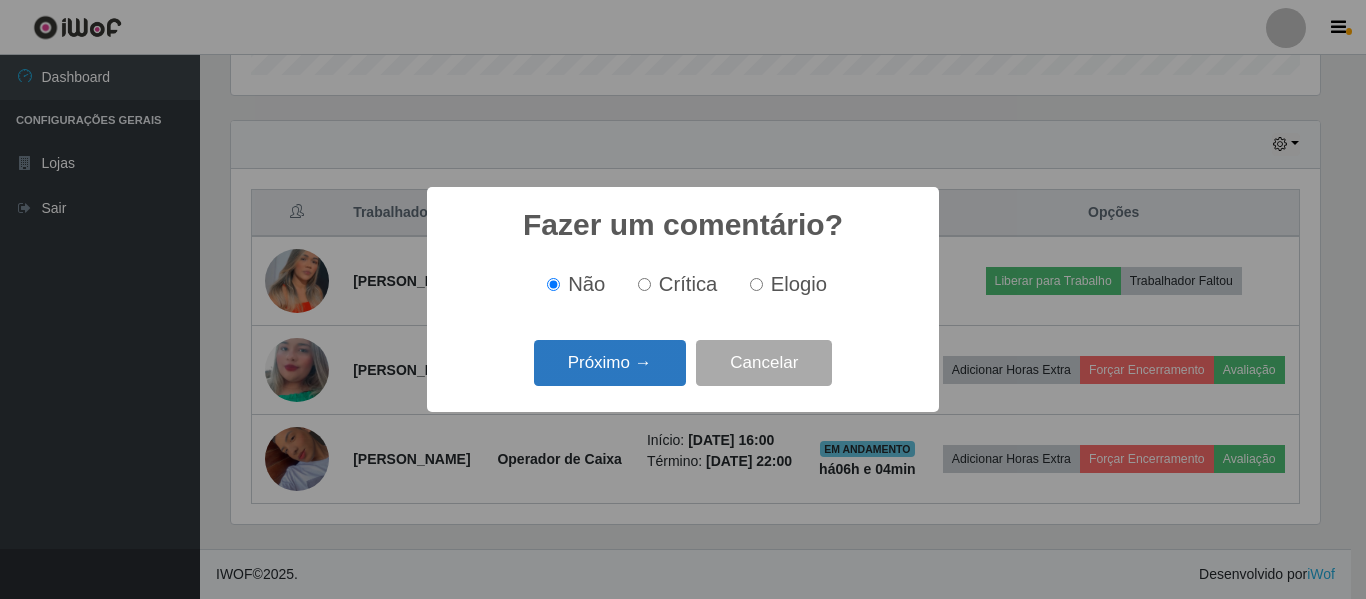 click on "Próximo →" at bounding box center (610, 363) 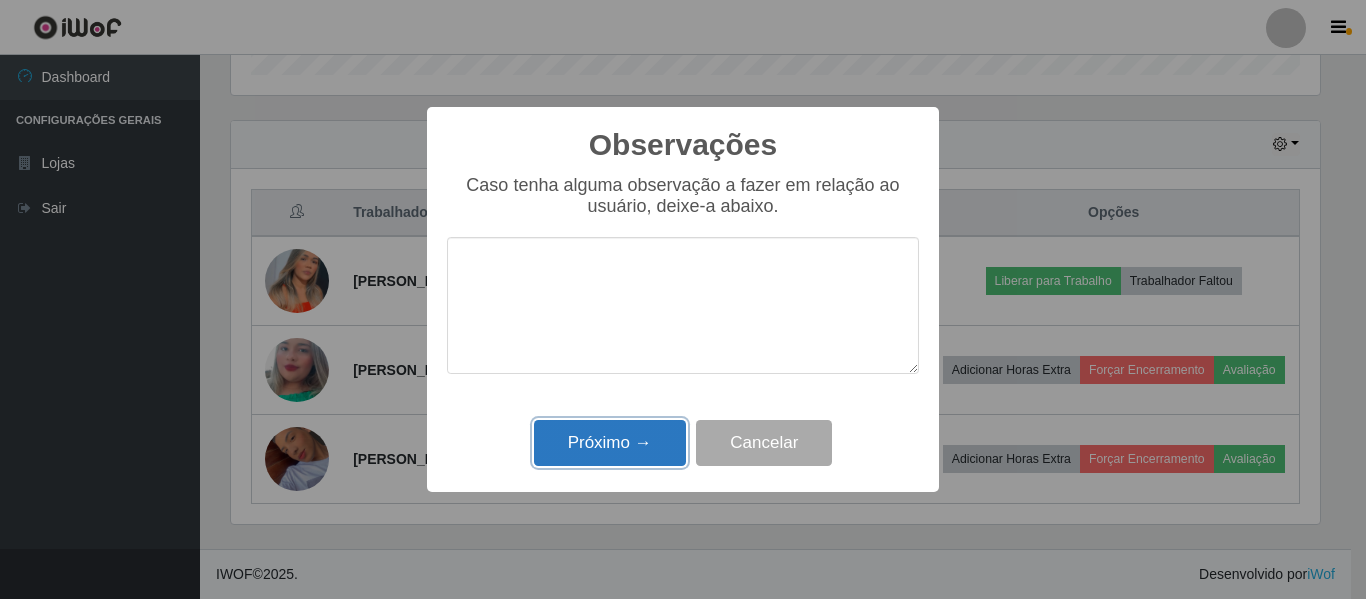 click on "Próximo →" at bounding box center [610, 443] 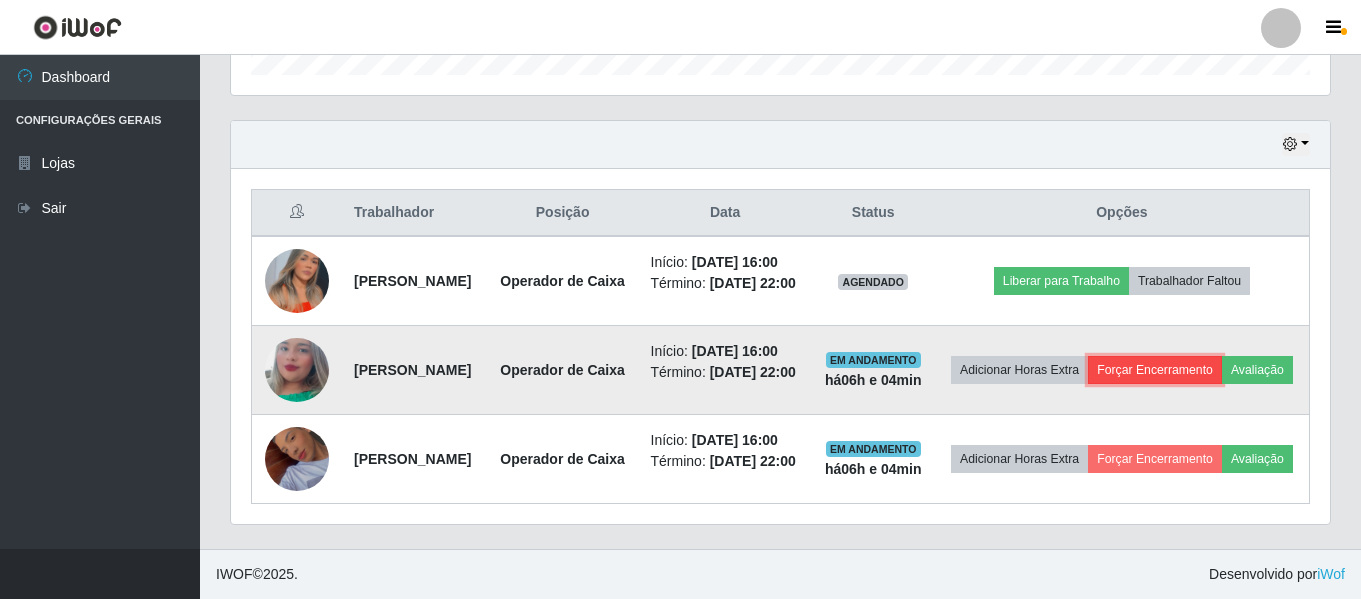 click on "Forçar Encerramento" at bounding box center (1155, 370) 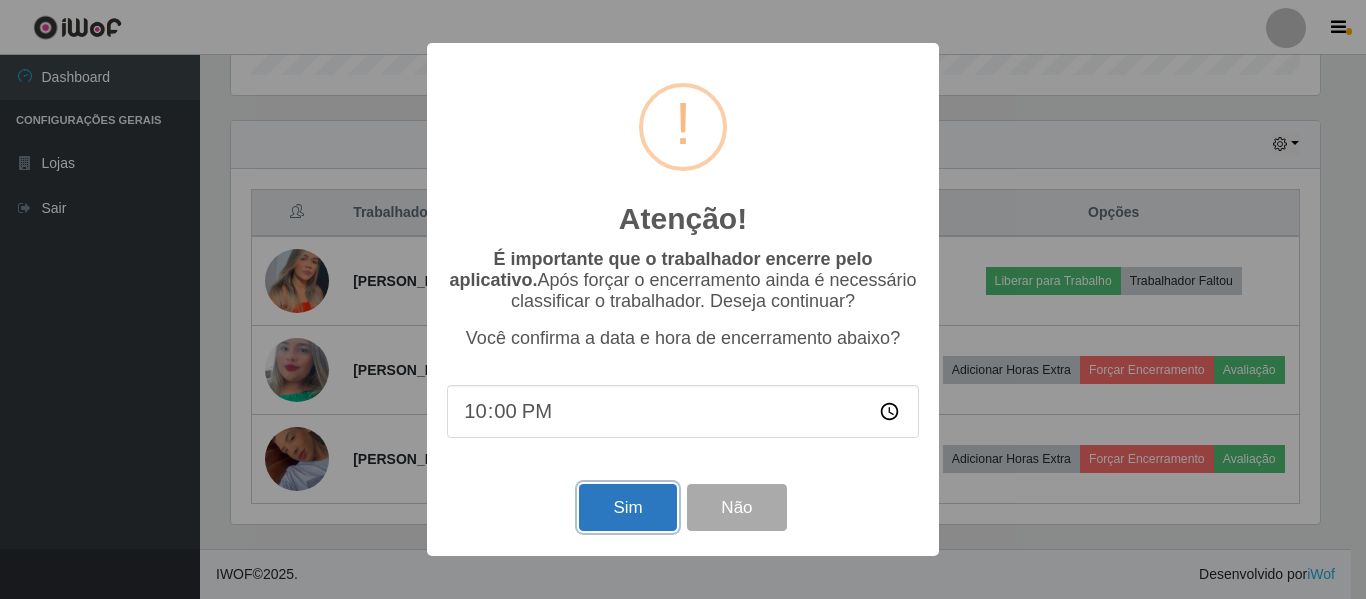click on "Sim" at bounding box center (627, 507) 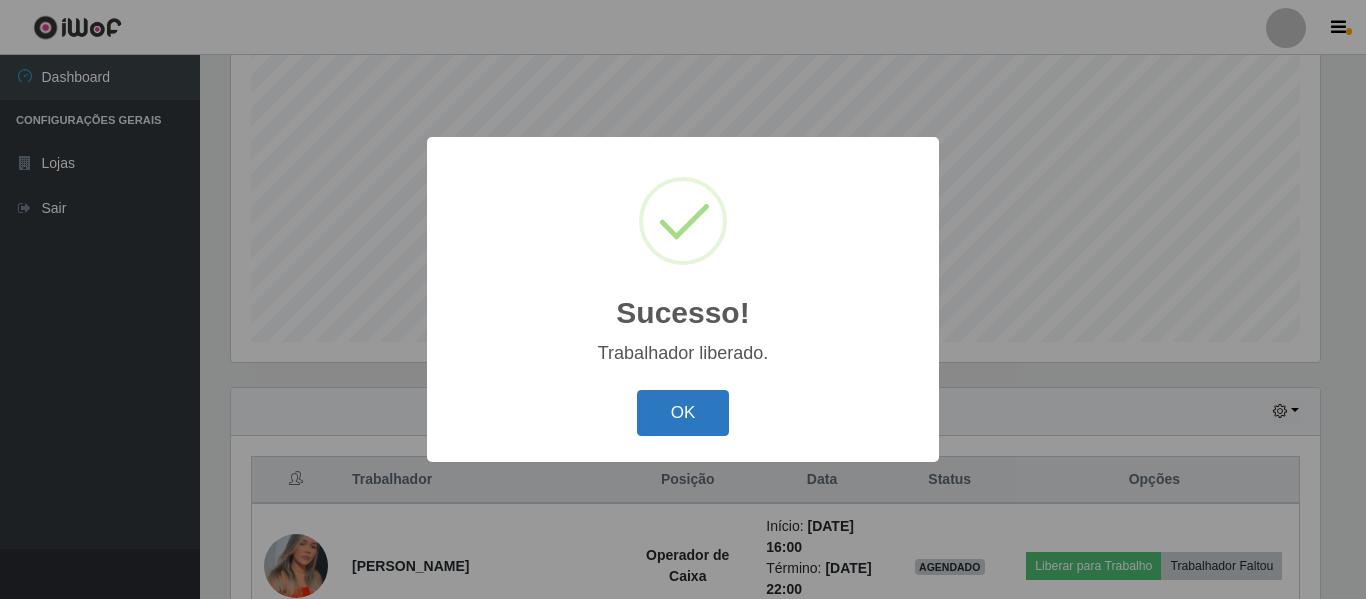 click on "OK" at bounding box center [683, 413] 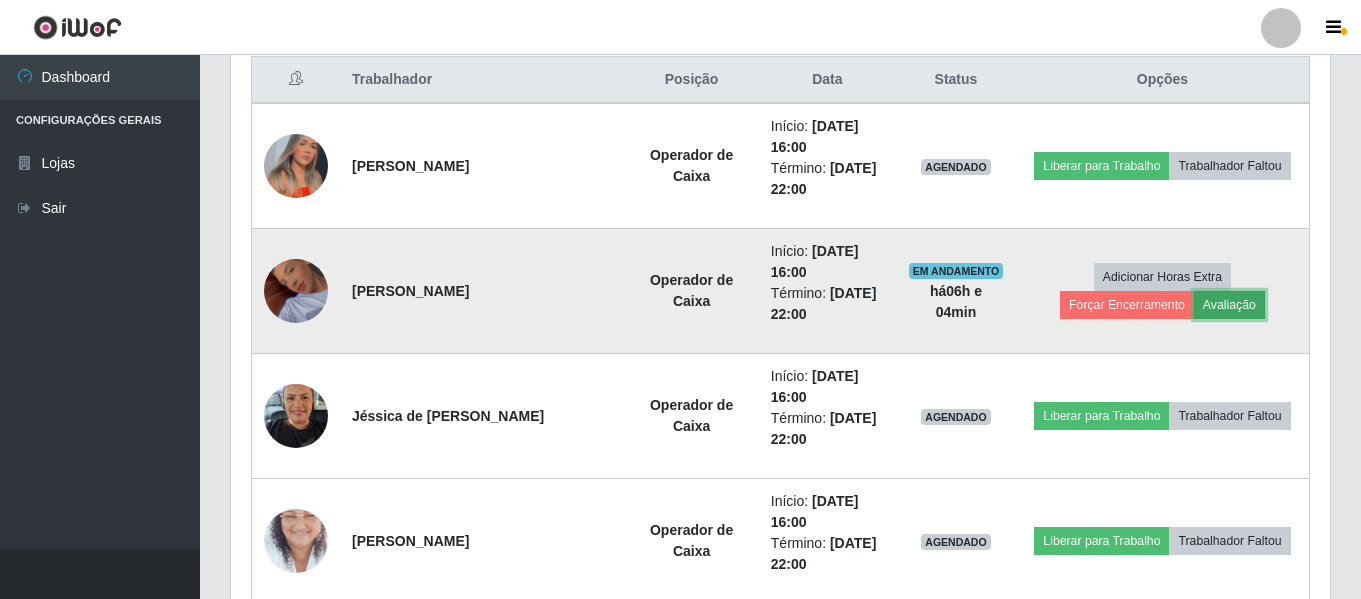 click on "Avaliação" at bounding box center (1229, 305) 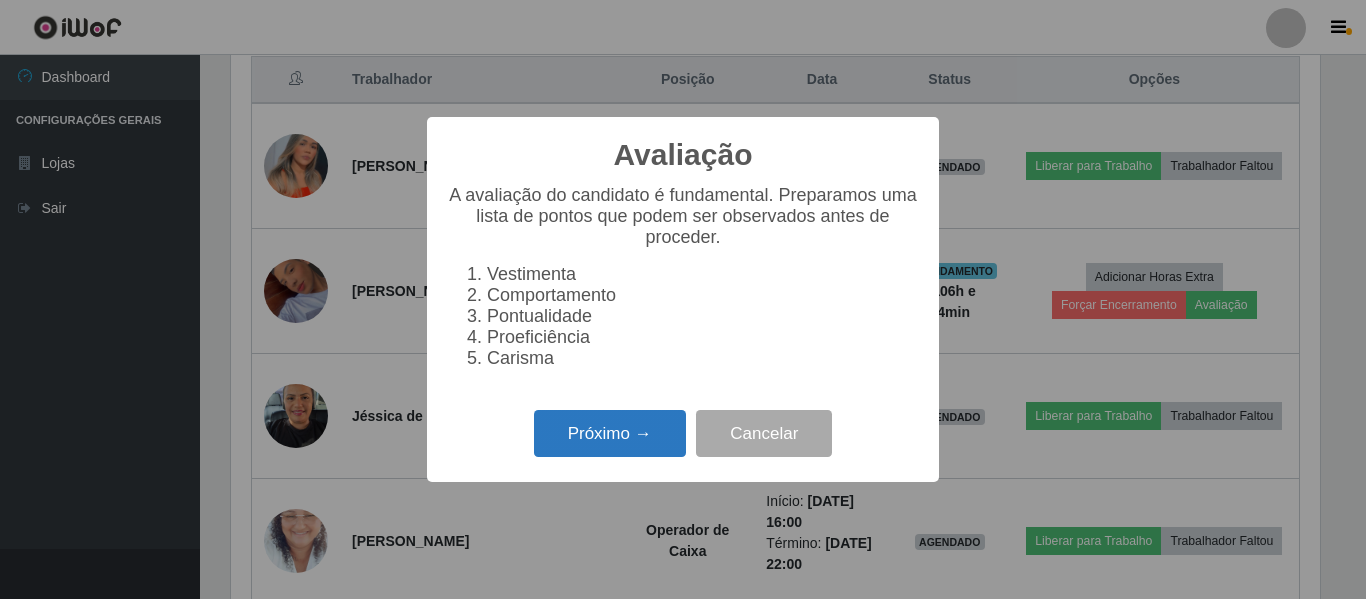 click on "Próximo →" at bounding box center [610, 433] 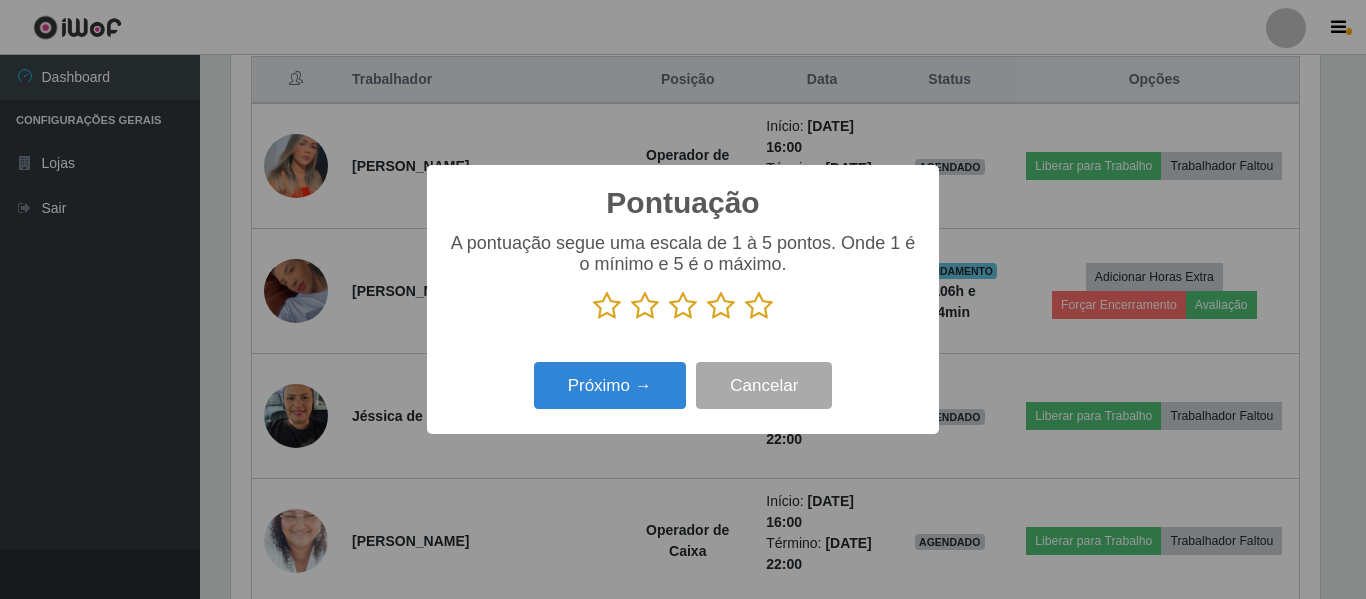 click at bounding box center [759, 306] 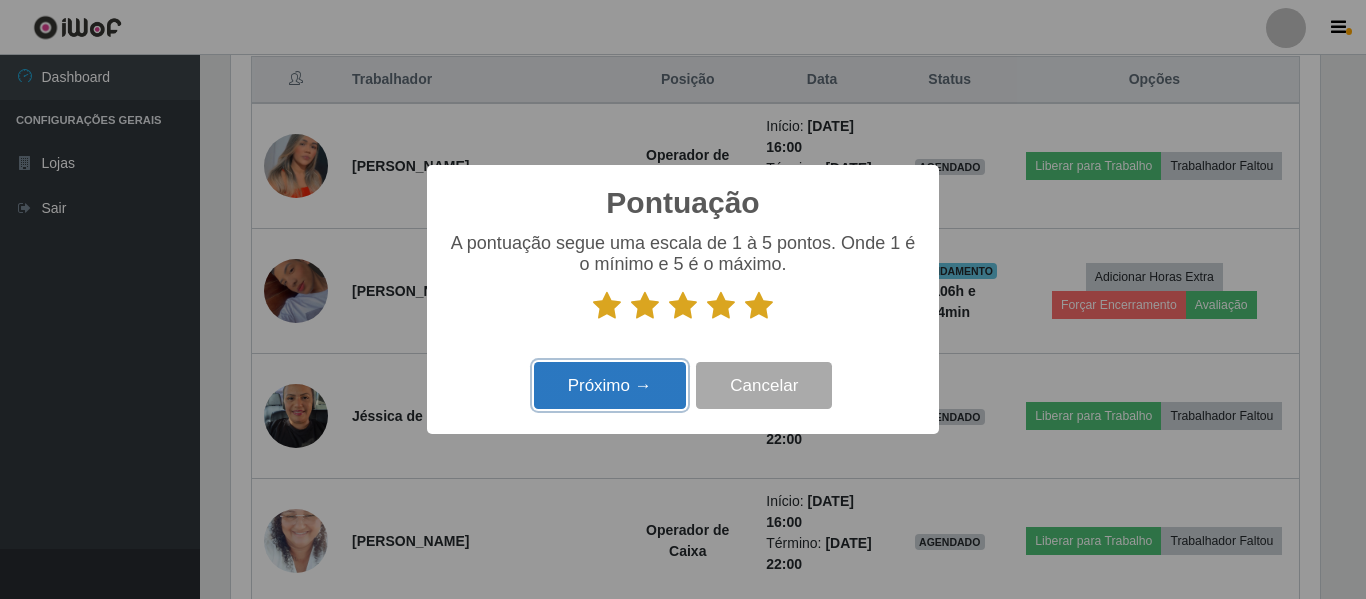 click on "Próximo →" at bounding box center [610, 385] 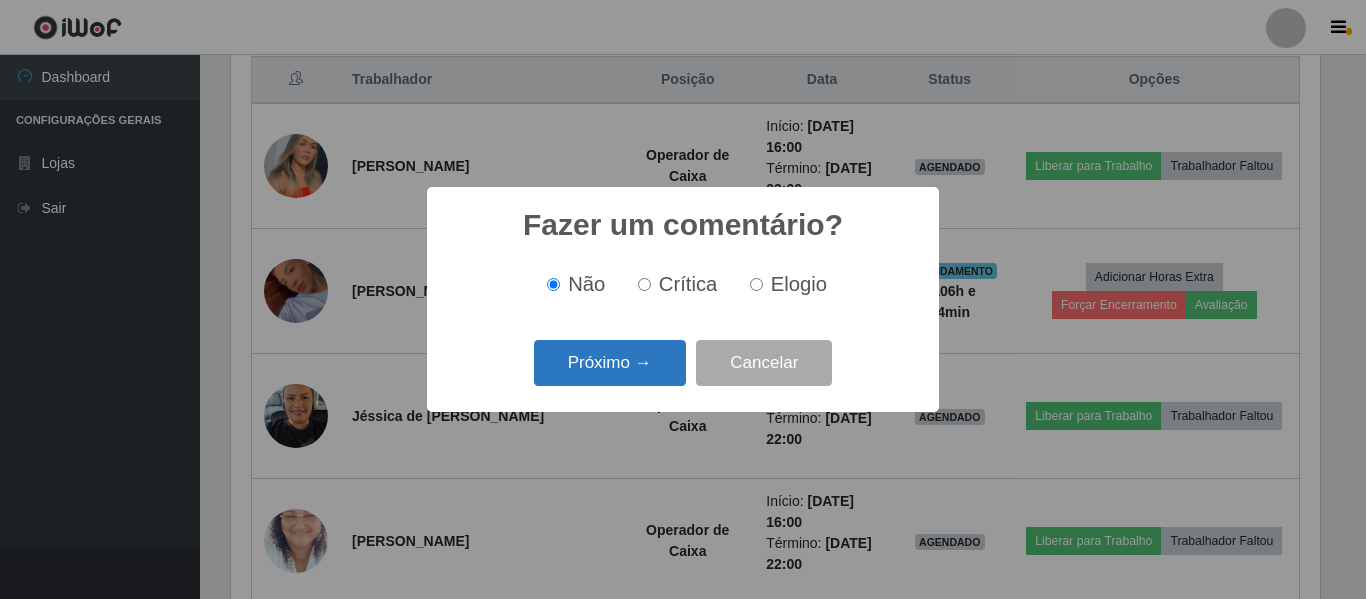 click on "Próximo →" at bounding box center [610, 363] 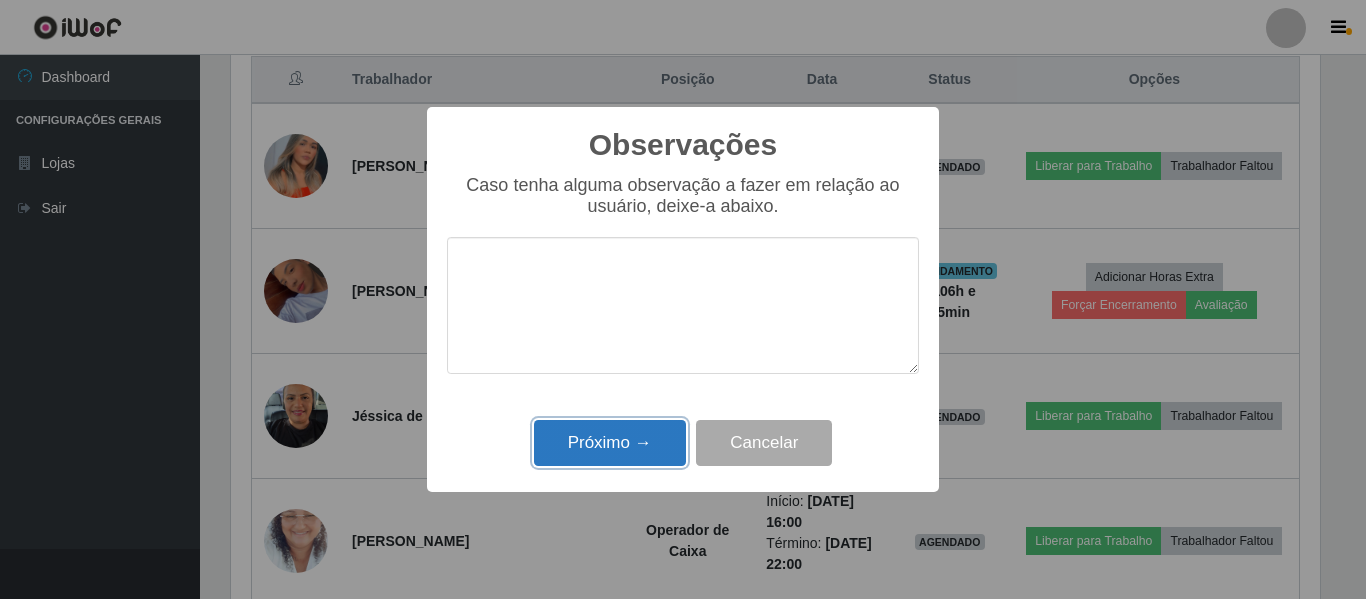 click on "Próximo →" at bounding box center [610, 443] 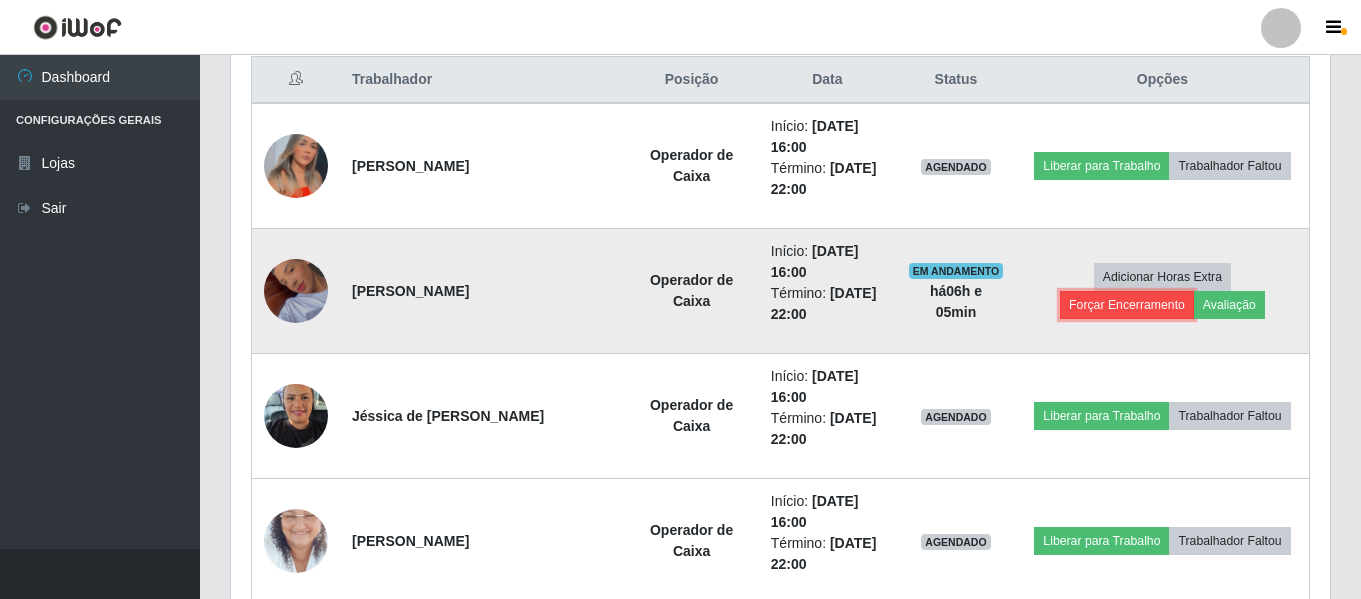 click on "Forçar Encerramento" at bounding box center [1127, 305] 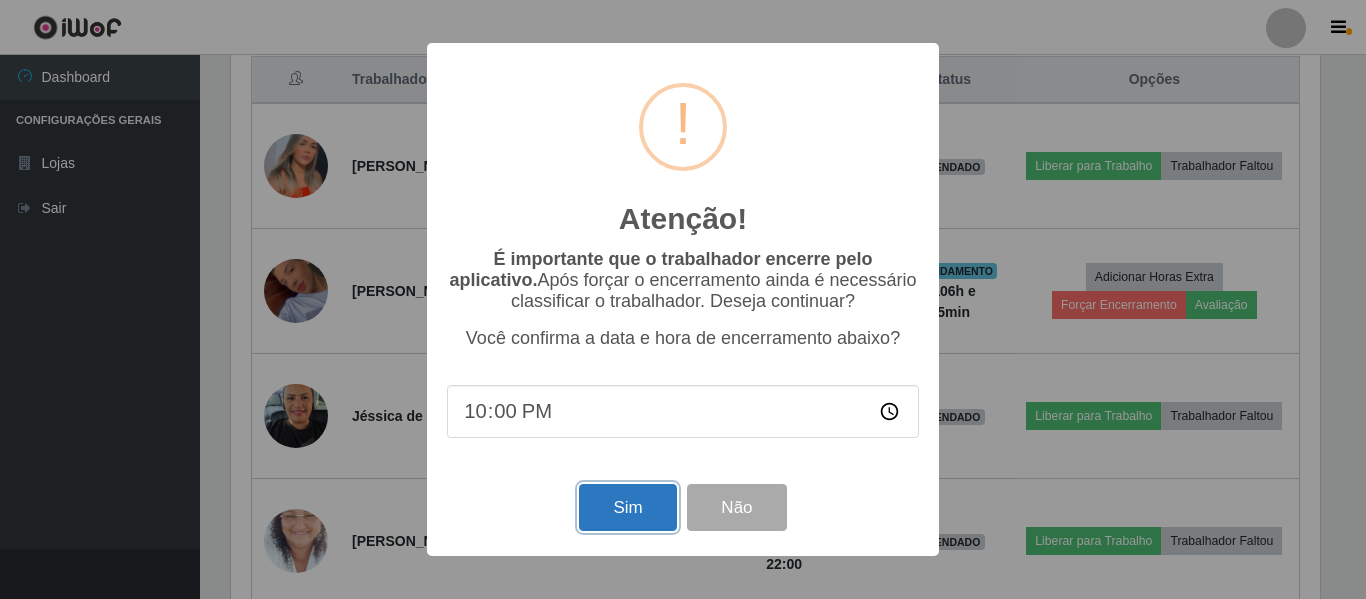 click on "Sim" at bounding box center (627, 507) 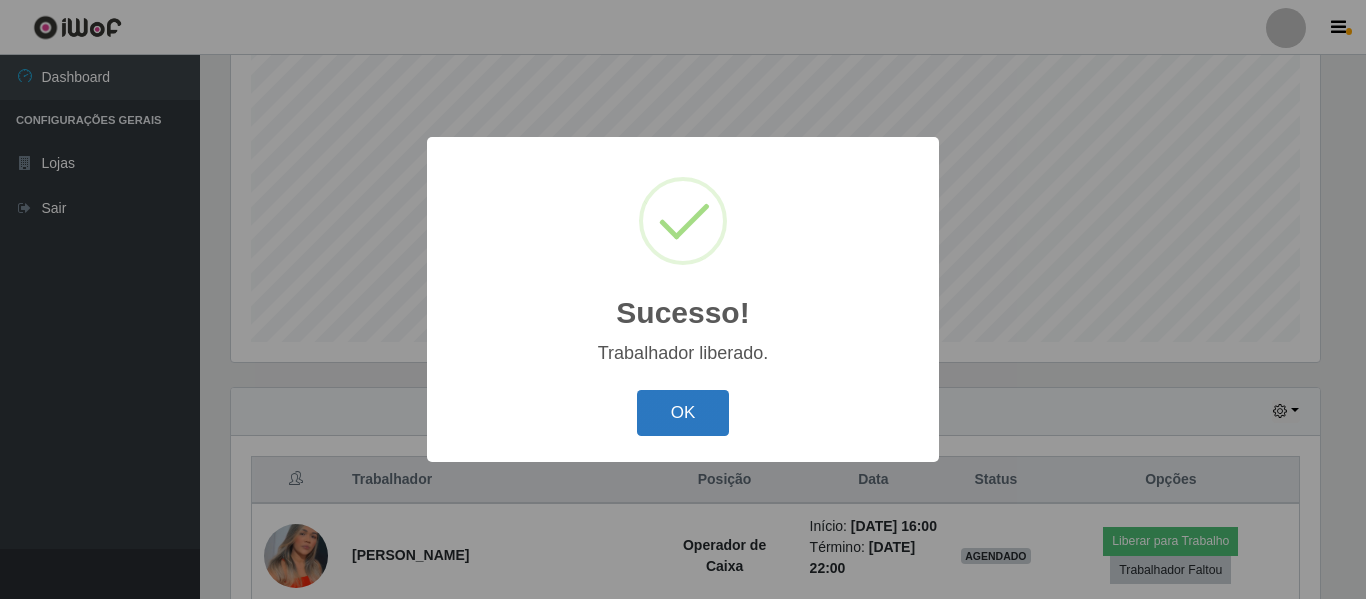 click on "OK" at bounding box center [683, 413] 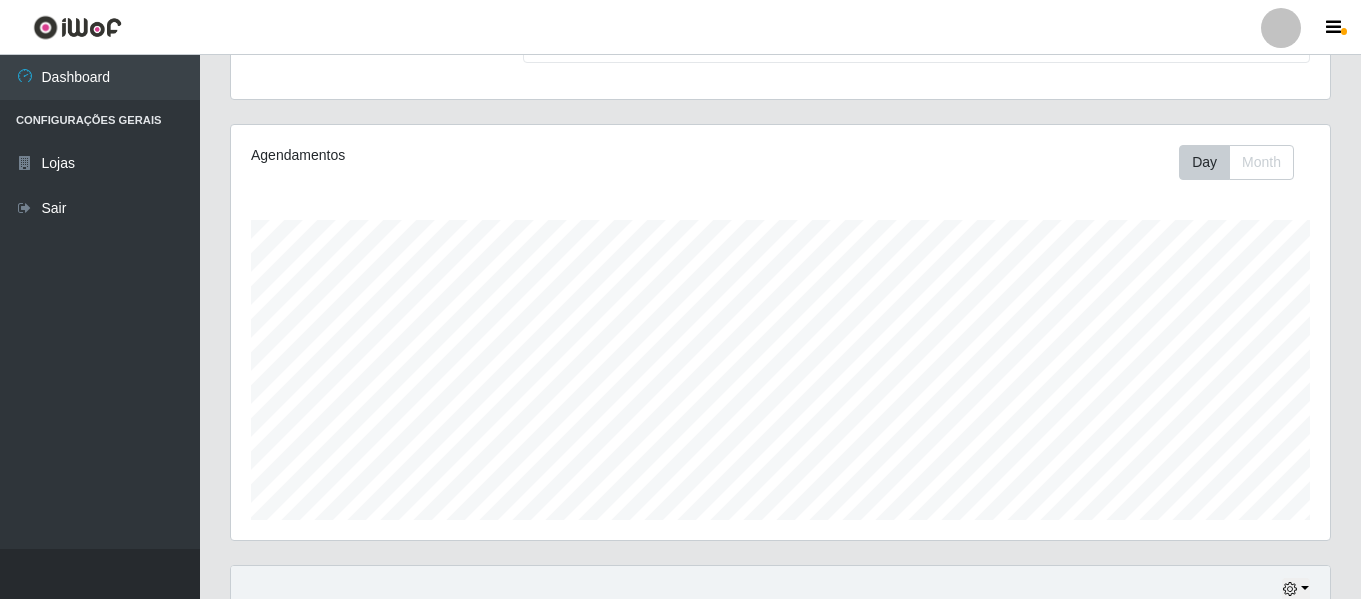 scroll, scrollTop: 62, scrollLeft: 0, axis: vertical 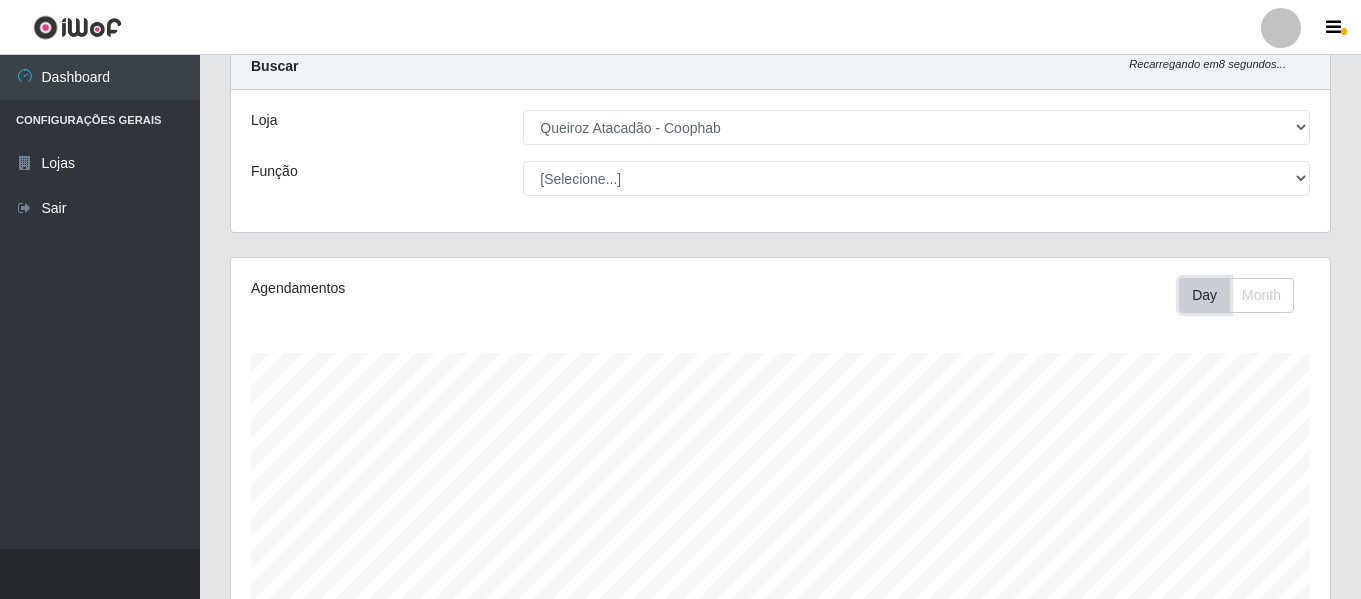 click on "Day" at bounding box center (1204, 295) 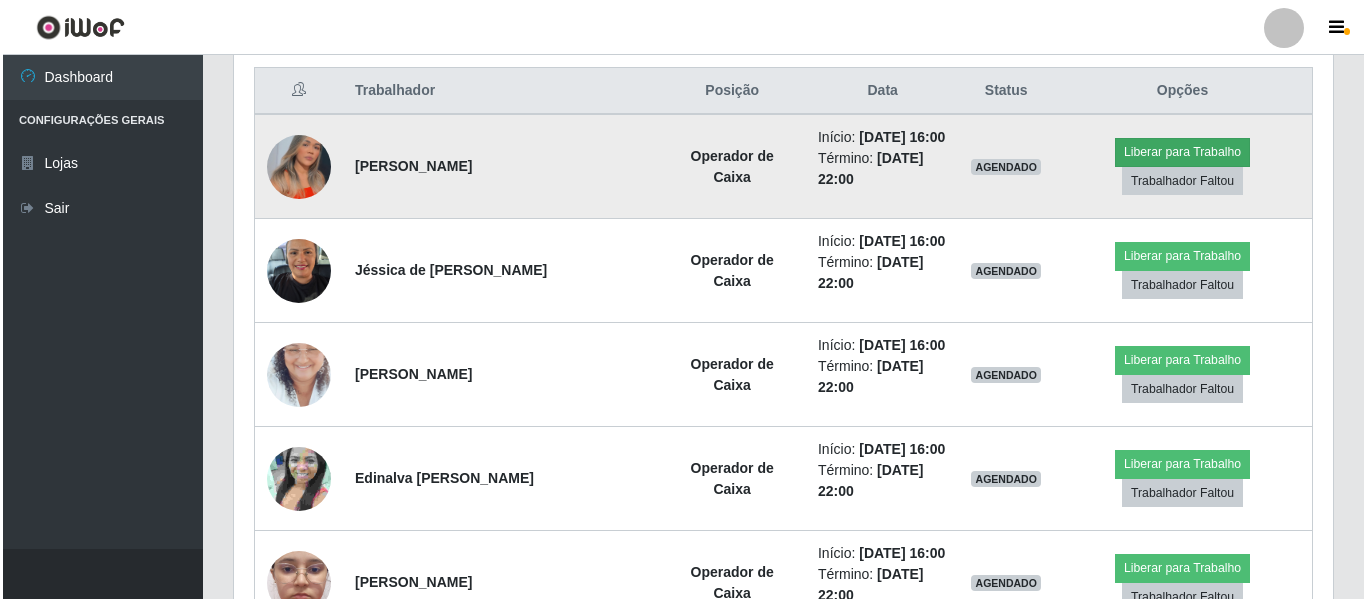scroll, scrollTop: 462, scrollLeft: 0, axis: vertical 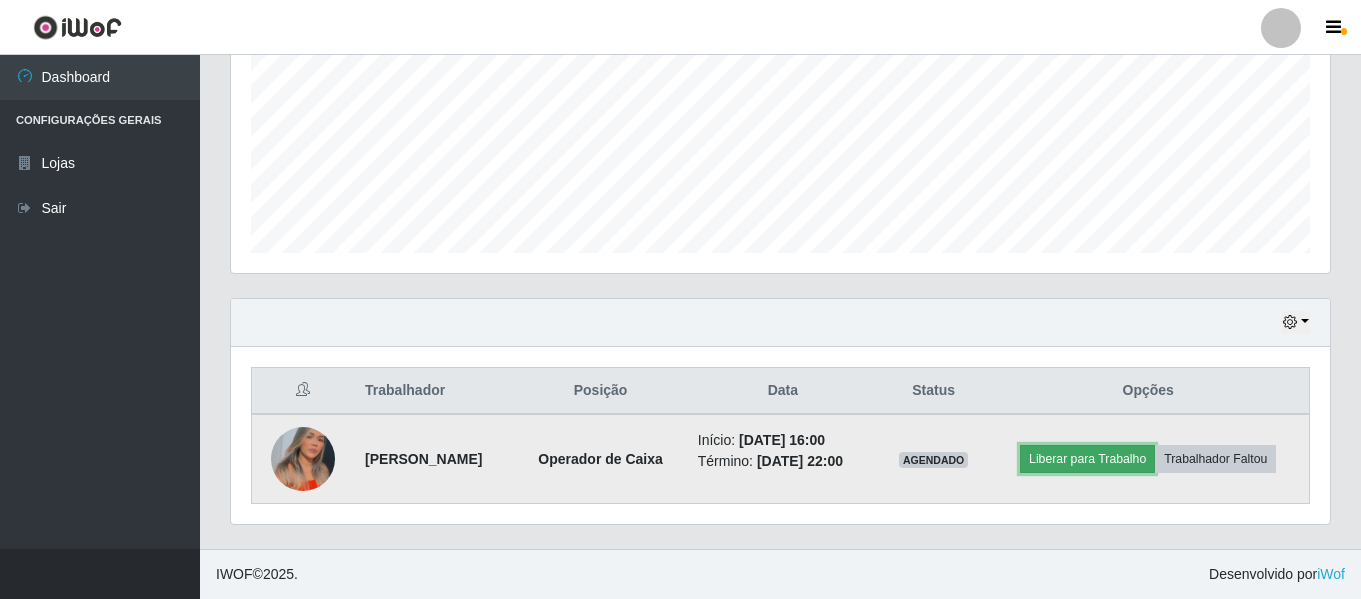 click on "Liberar para Trabalho" at bounding box center [1087, 459] 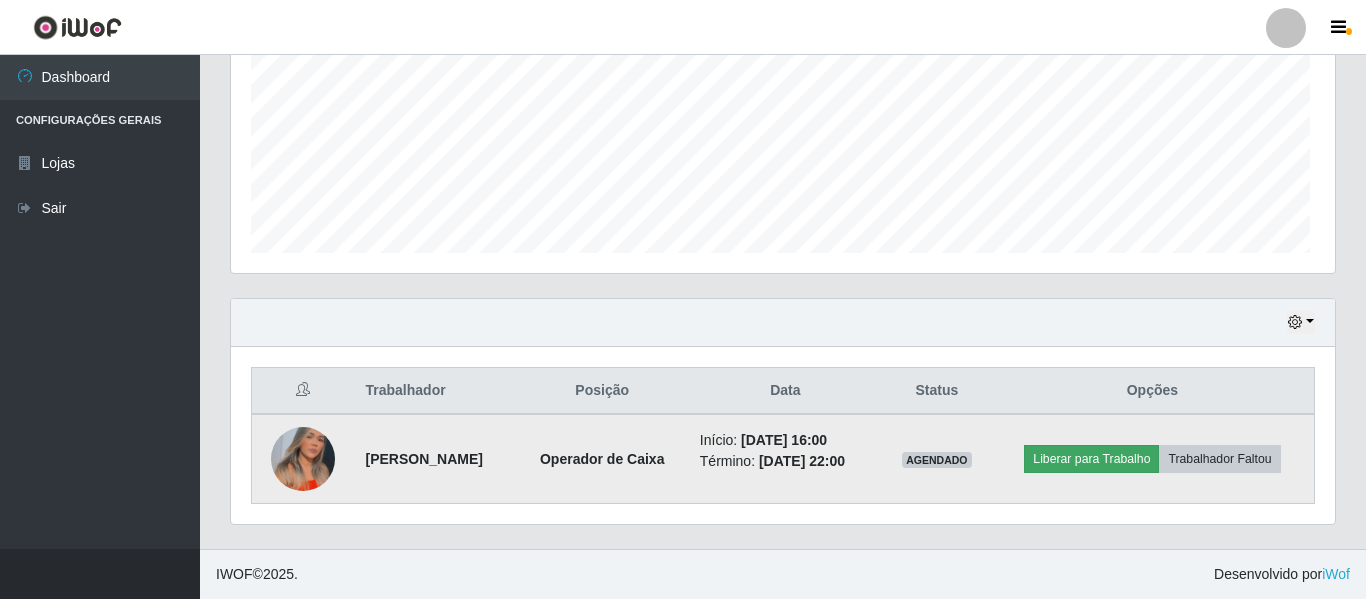 scroll, scrollTop: 999585, scrollLeft: 998911, axis: both 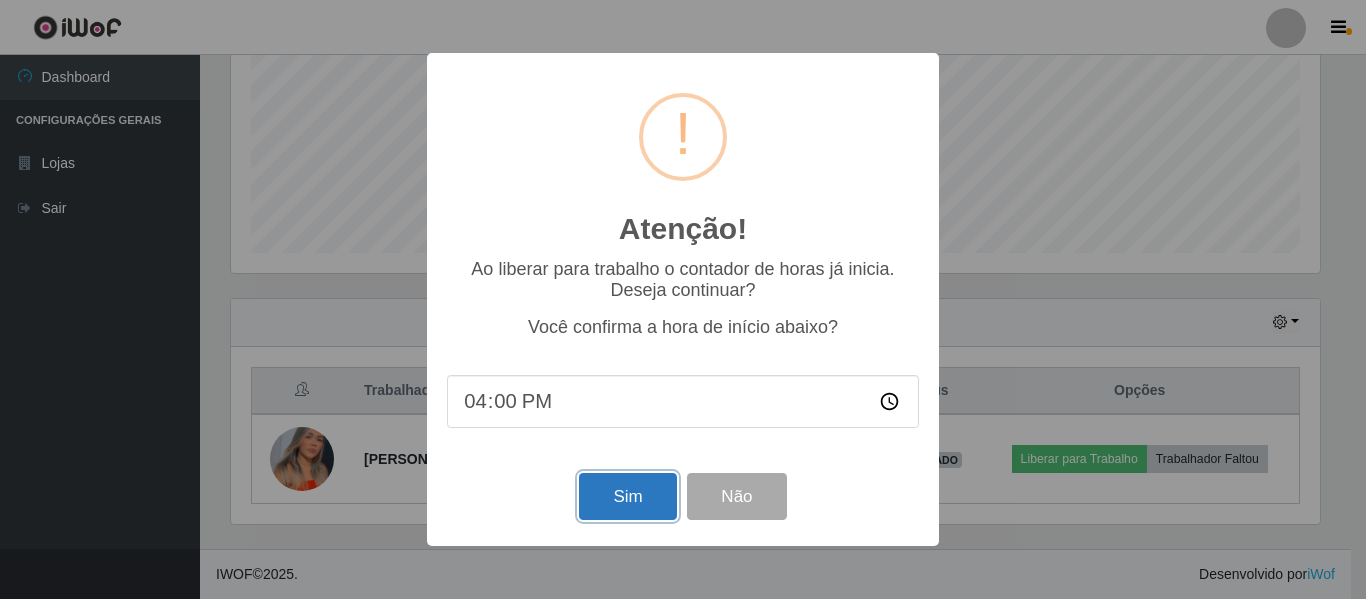 click on "Sim" at bounding box center (627, 496) 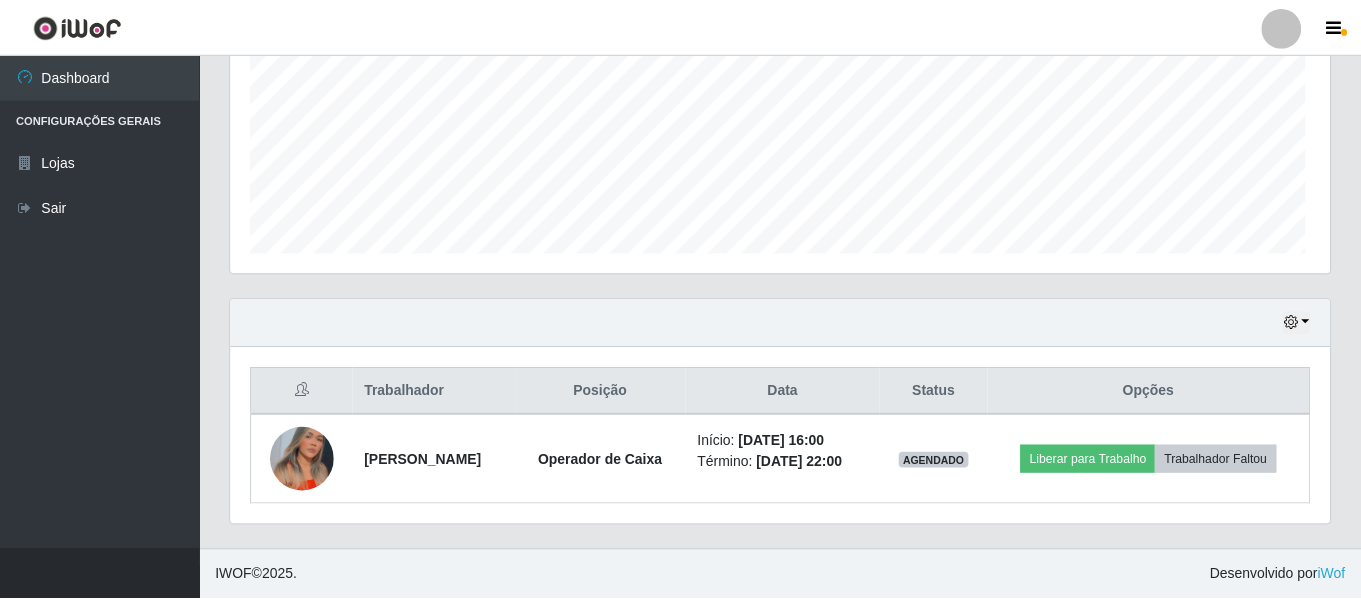 scroll, scrollTop: 999585, scrollLeft: 998901, axis: both 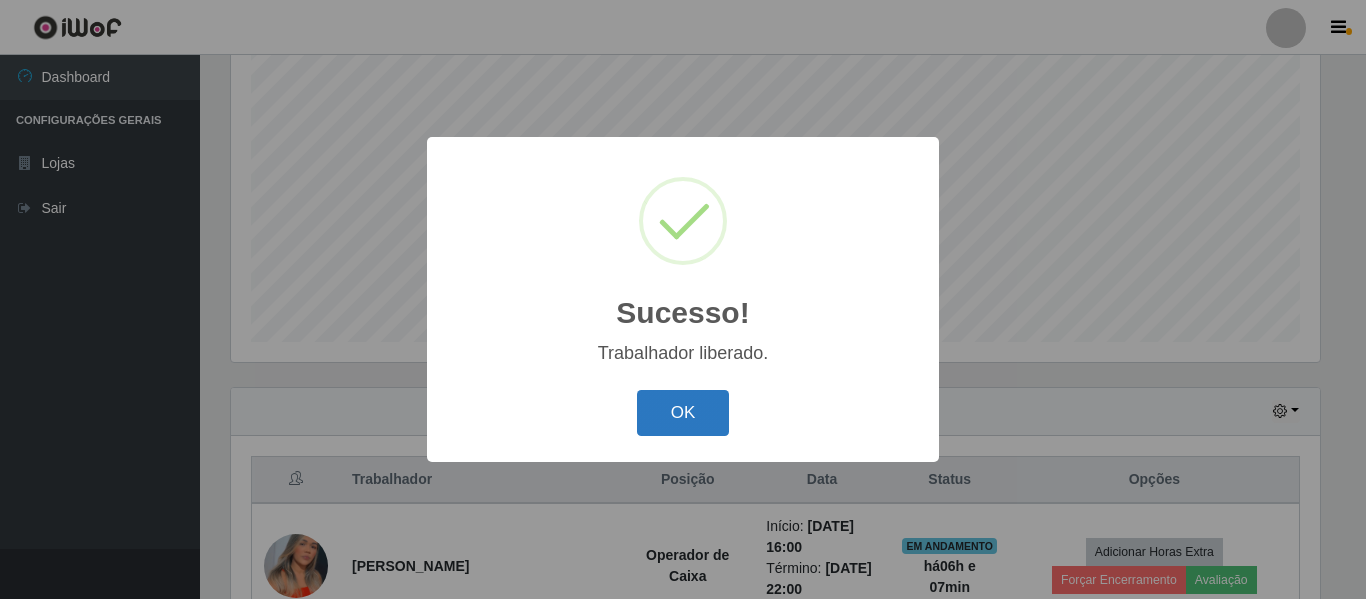 click on "OK" at bounding box center [683, 413] 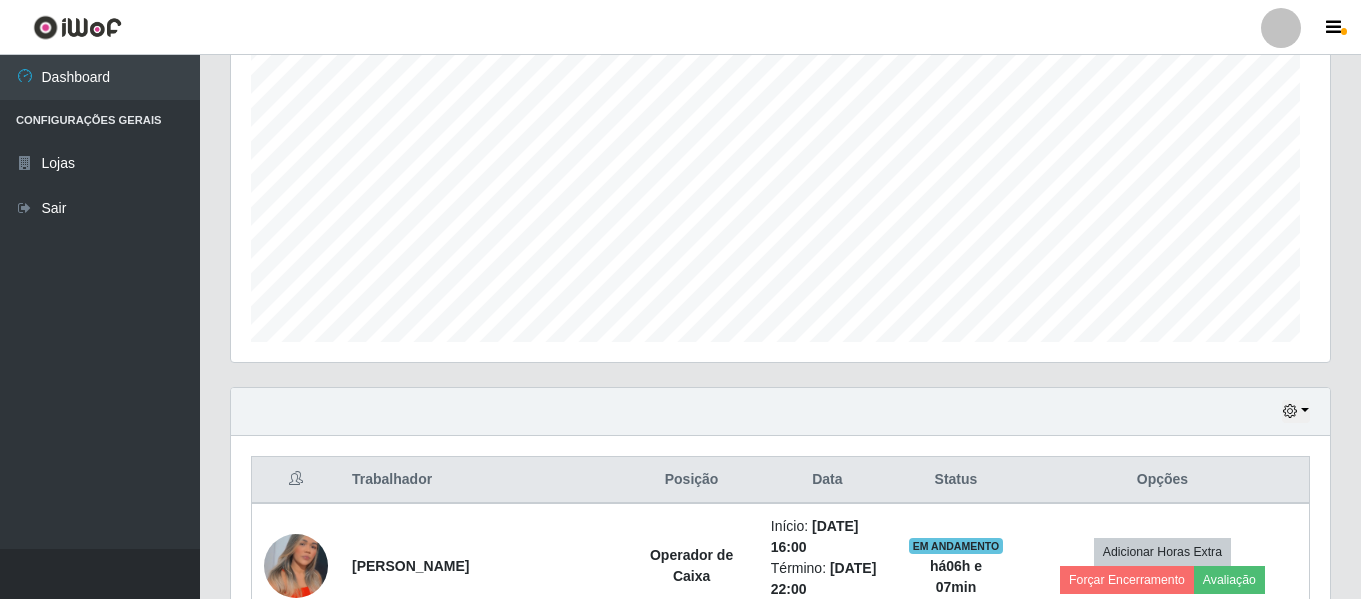 scroll, scrollTop: 999585, scrollLeft: 998901, axis: both 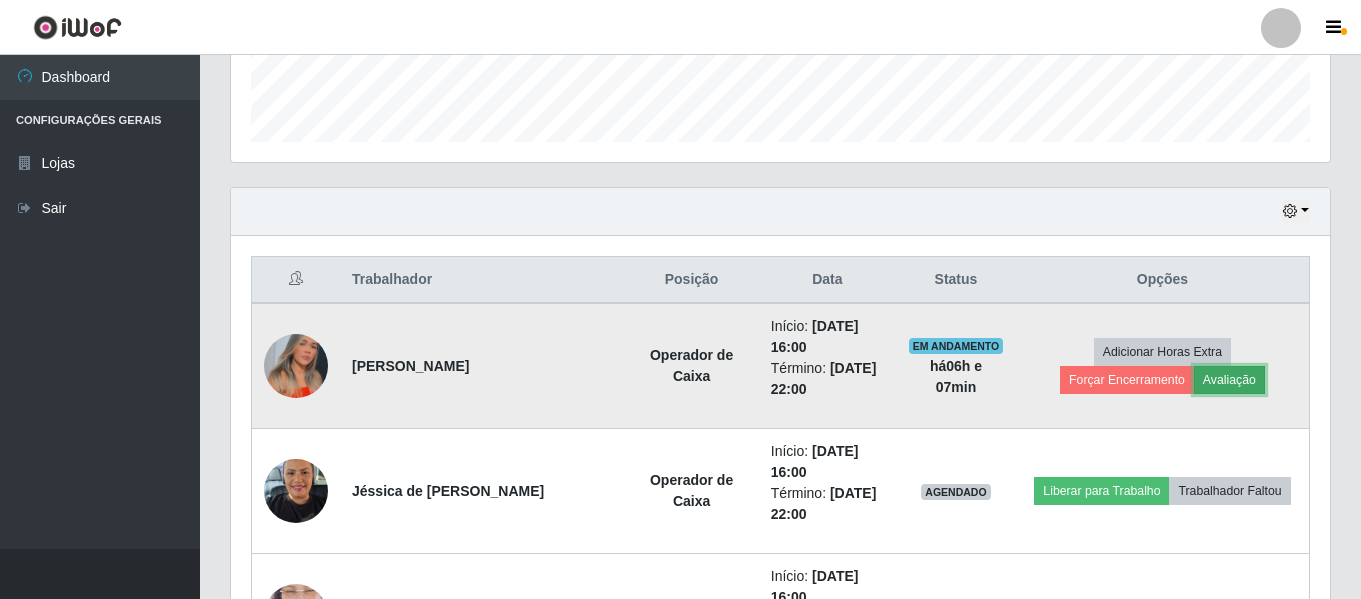 click on "Avaliação" at bounding box center [1229, 380] 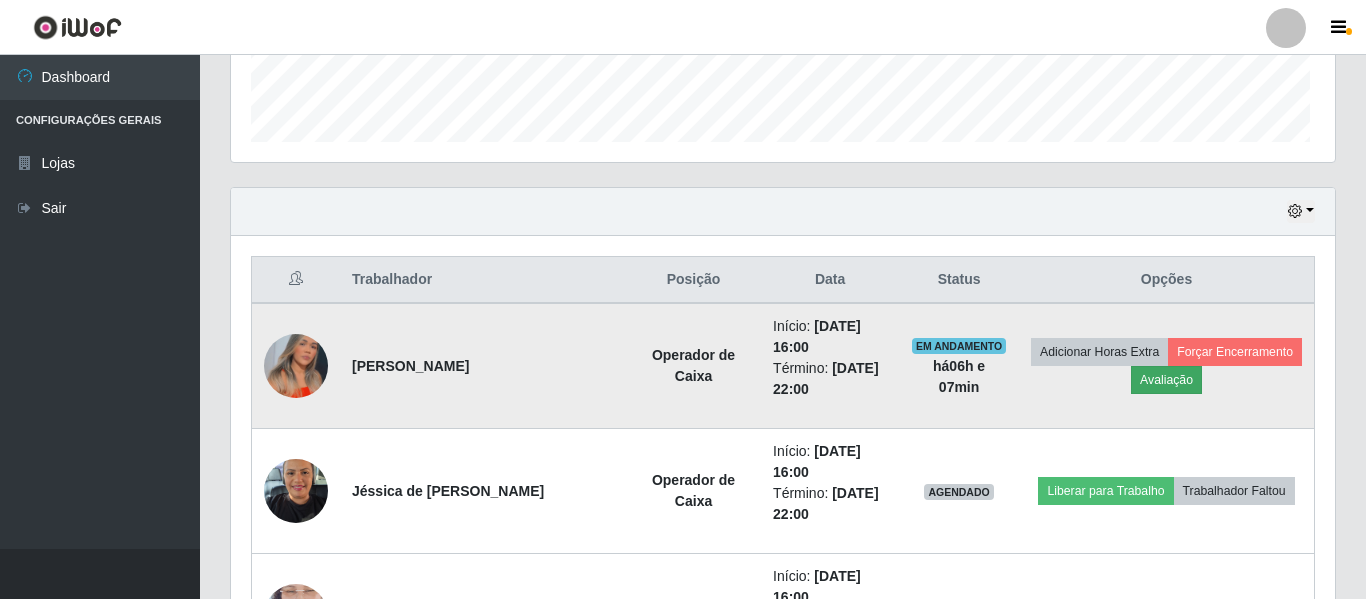 scroll, scrollTop: 999585, scrollLeft: 998911, axis: both 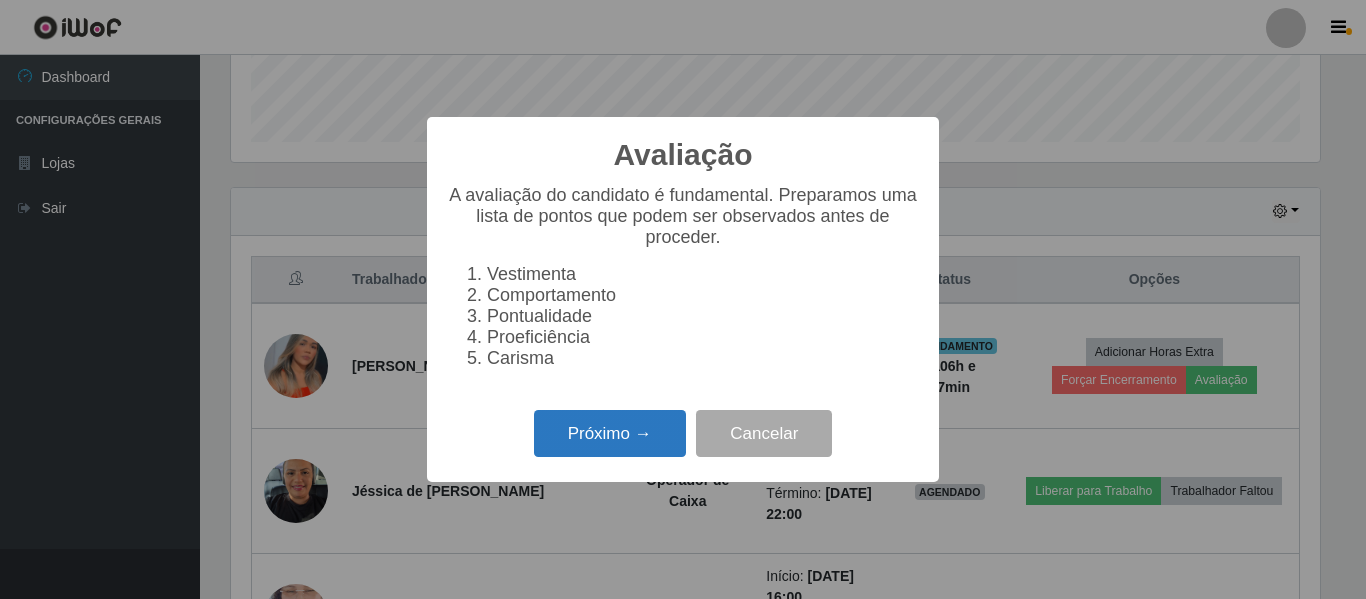 click on "Próximo →" at bounding box center [610, 433] 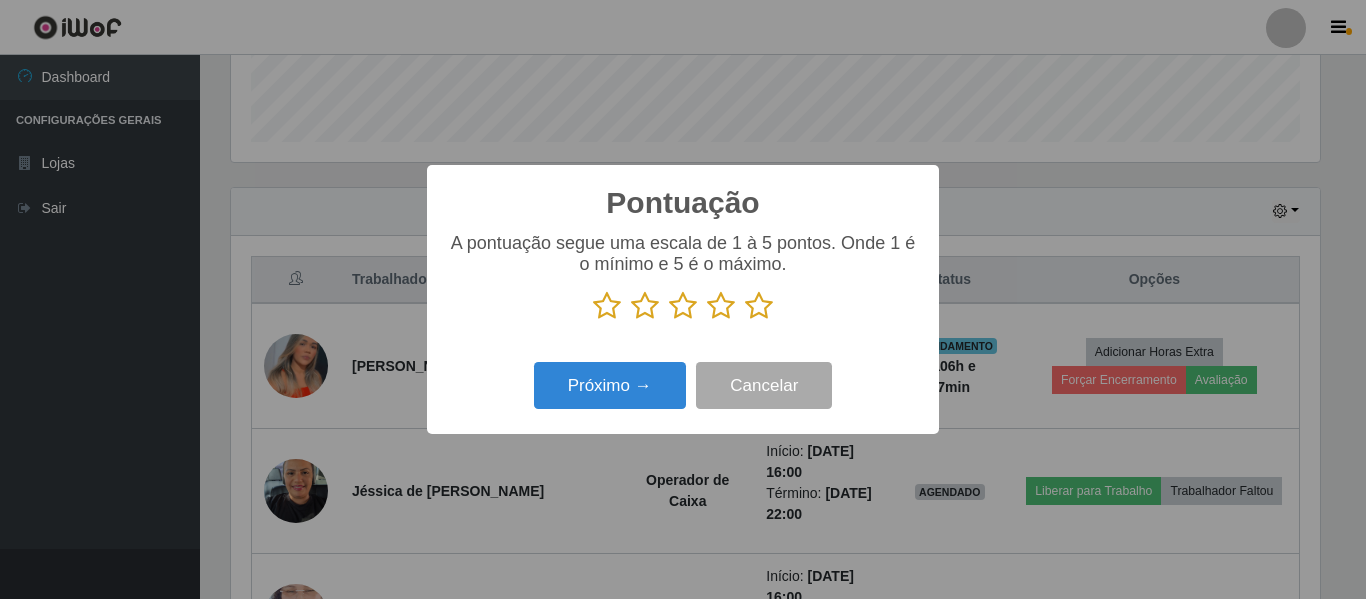 click at bounding box center [759, 306] 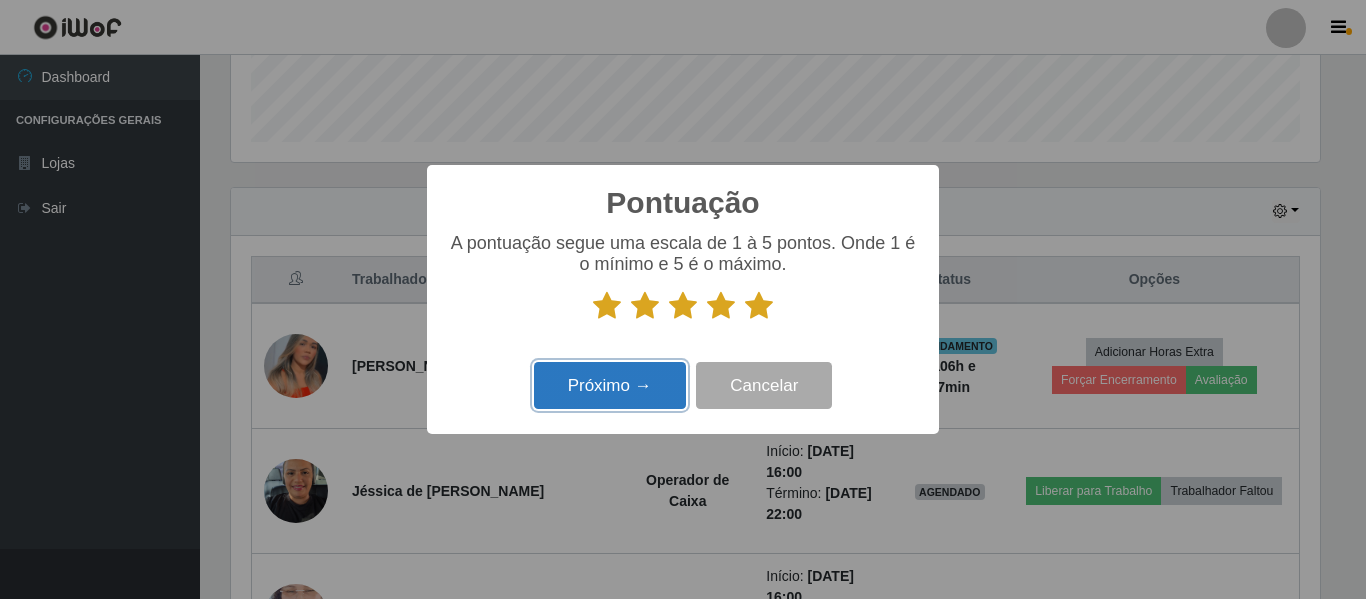 click on "Próximo →" at bounding box center (610, 385) 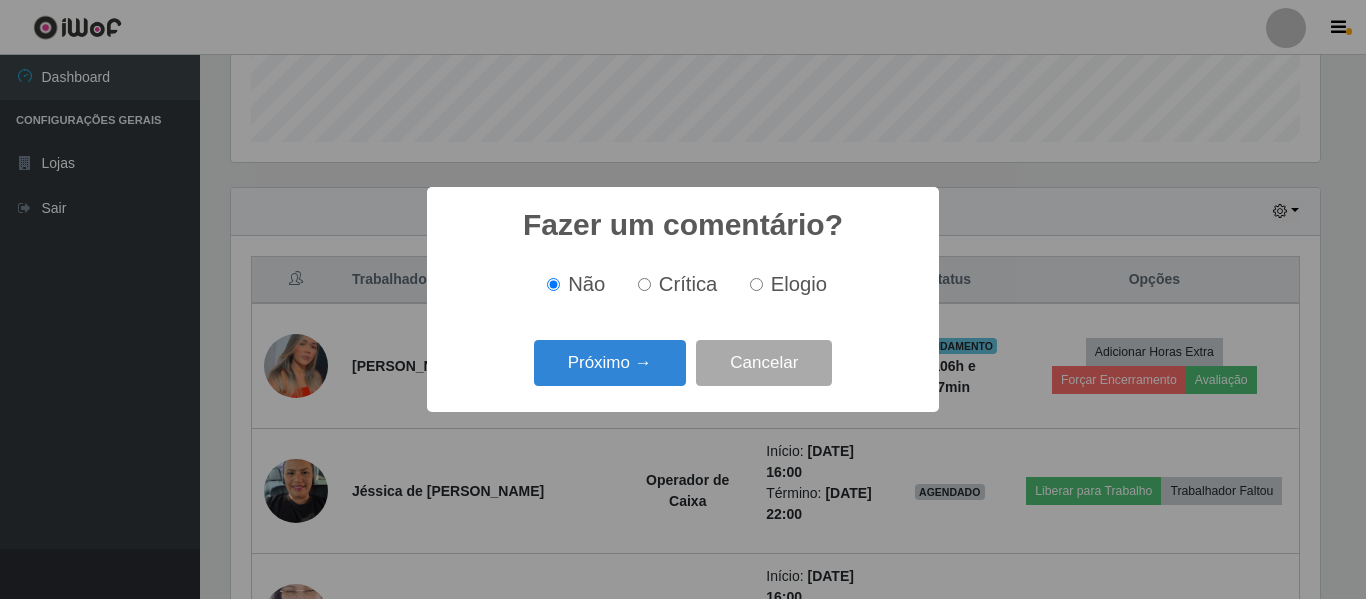 scroll, scrollTop: 999585, scrollLeft: 998911, axis: both 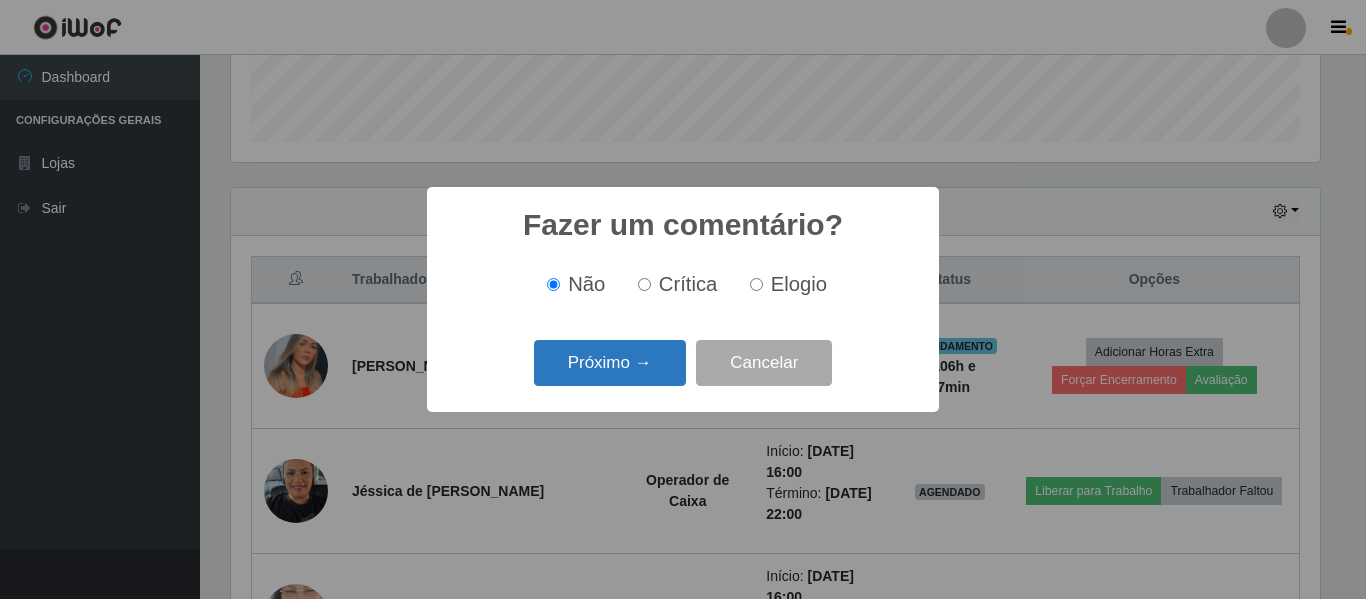 click on "Próximo →" at bounding box center [610, 363] 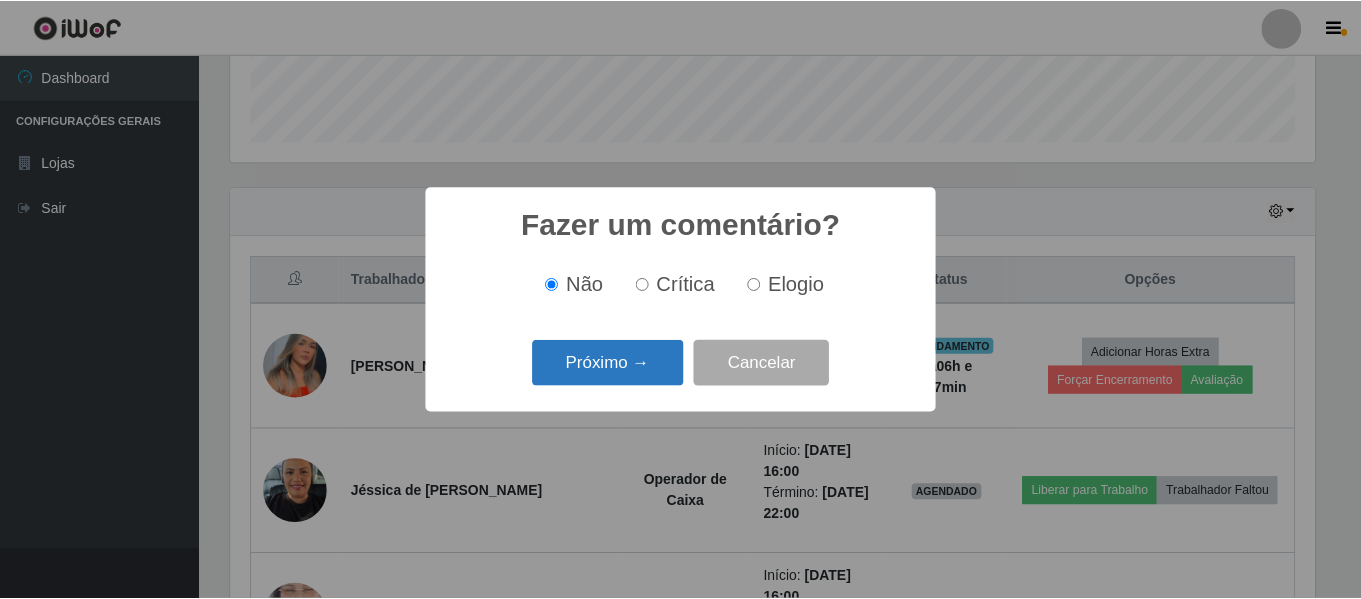 scroll, scrollTop: 999585, scrollLeft: 998911, axis: both 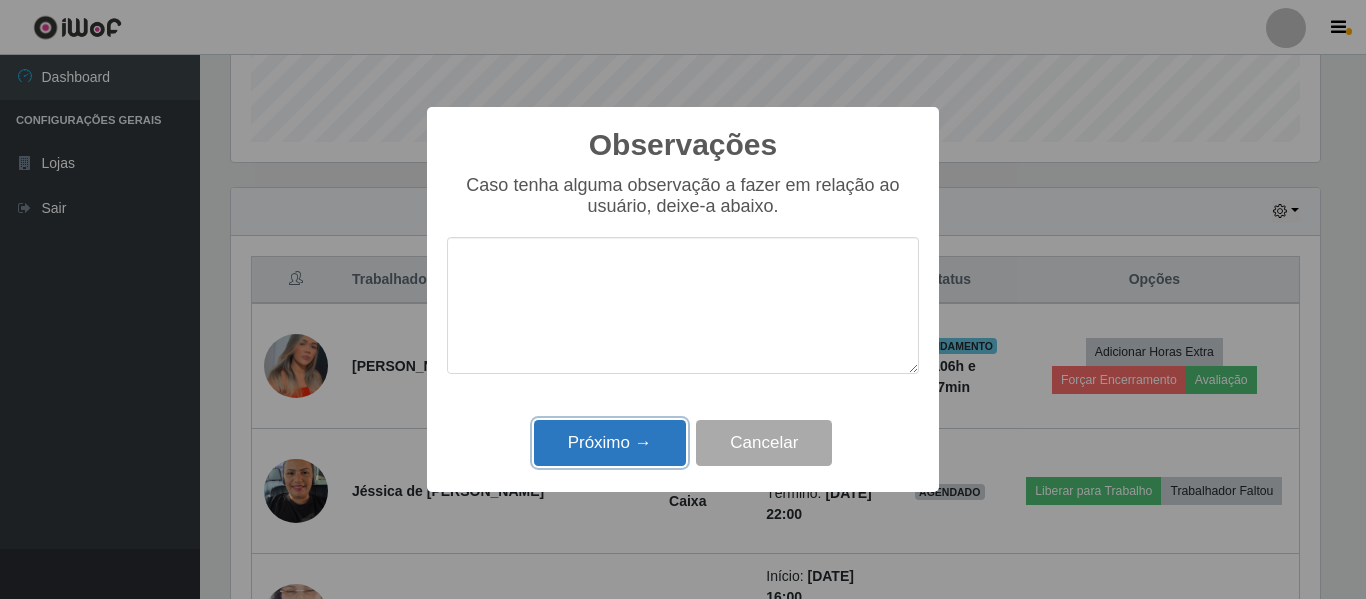 click on "Próximo →" at bounding box center [610, 443] 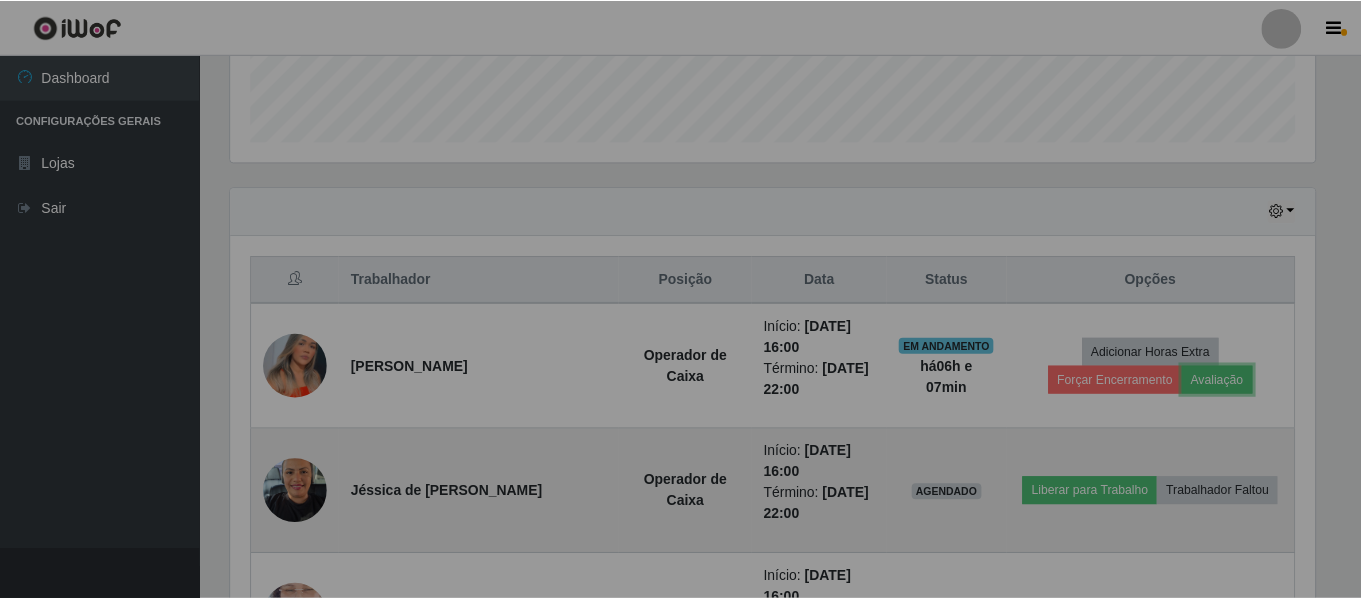 scroll, scrollTop: 999585, scrollLeft: 998901, axis: both 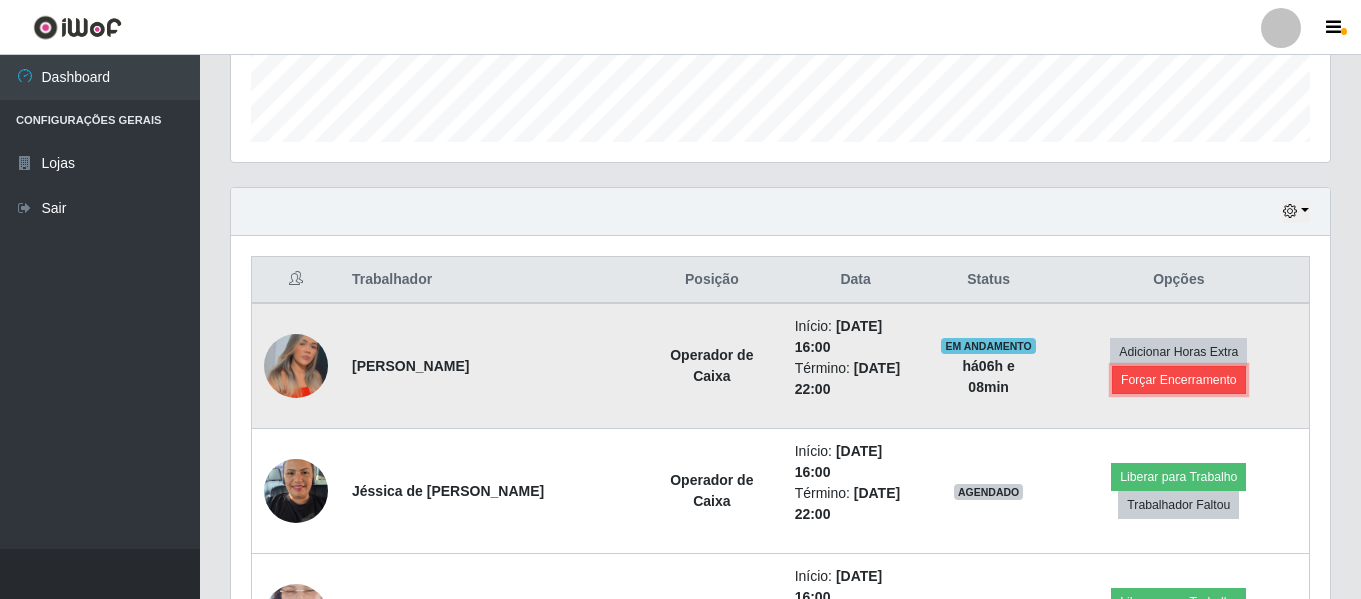 click on "Forçar Encerramento" at bounding box center [1179, 380] 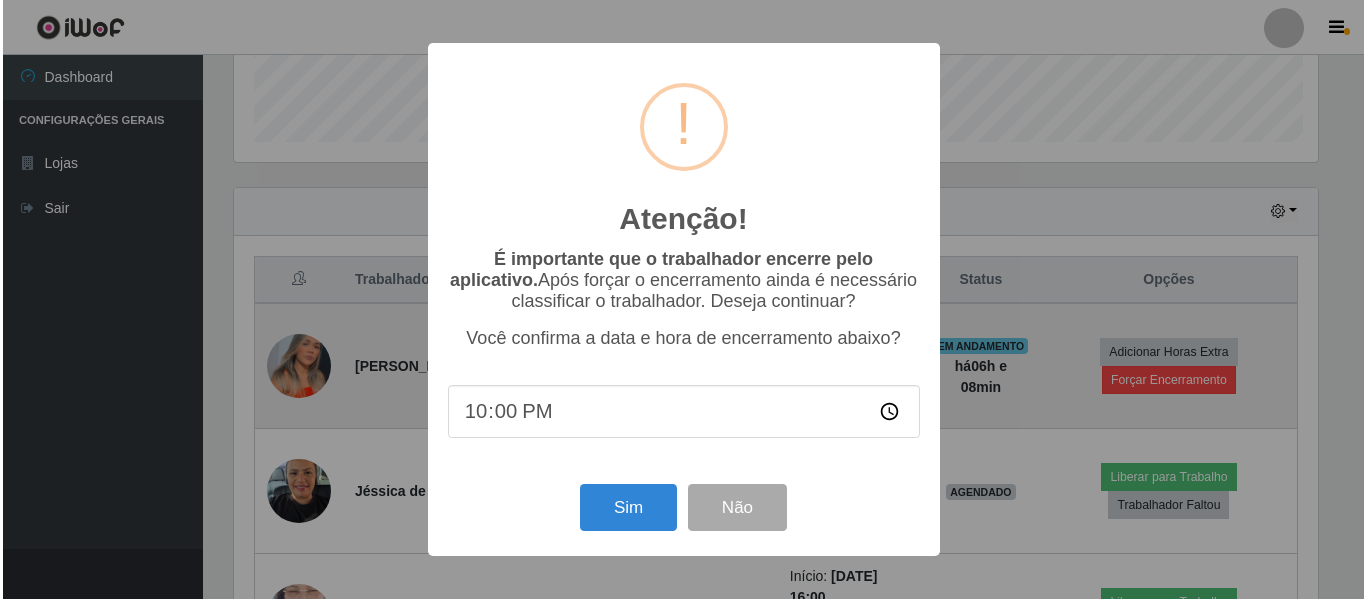 scroll, scrollTop: 999585, scrollLeft: 998911, axis: both 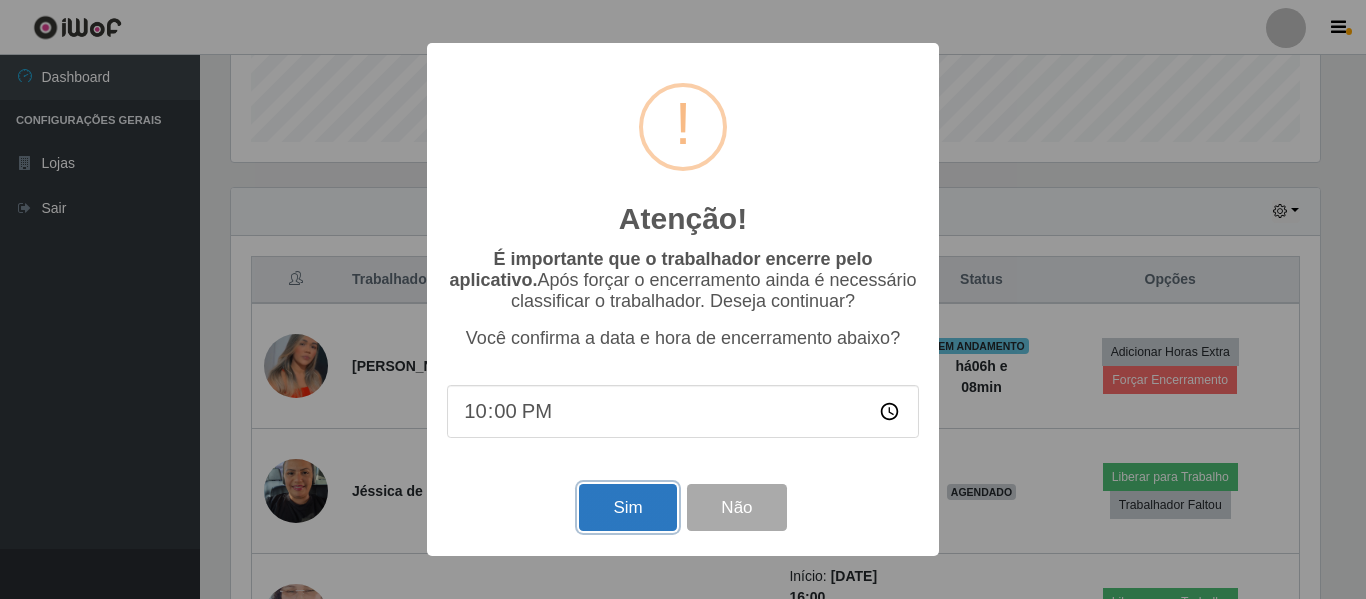 click on "Sim" at bounding box center (627, 507) 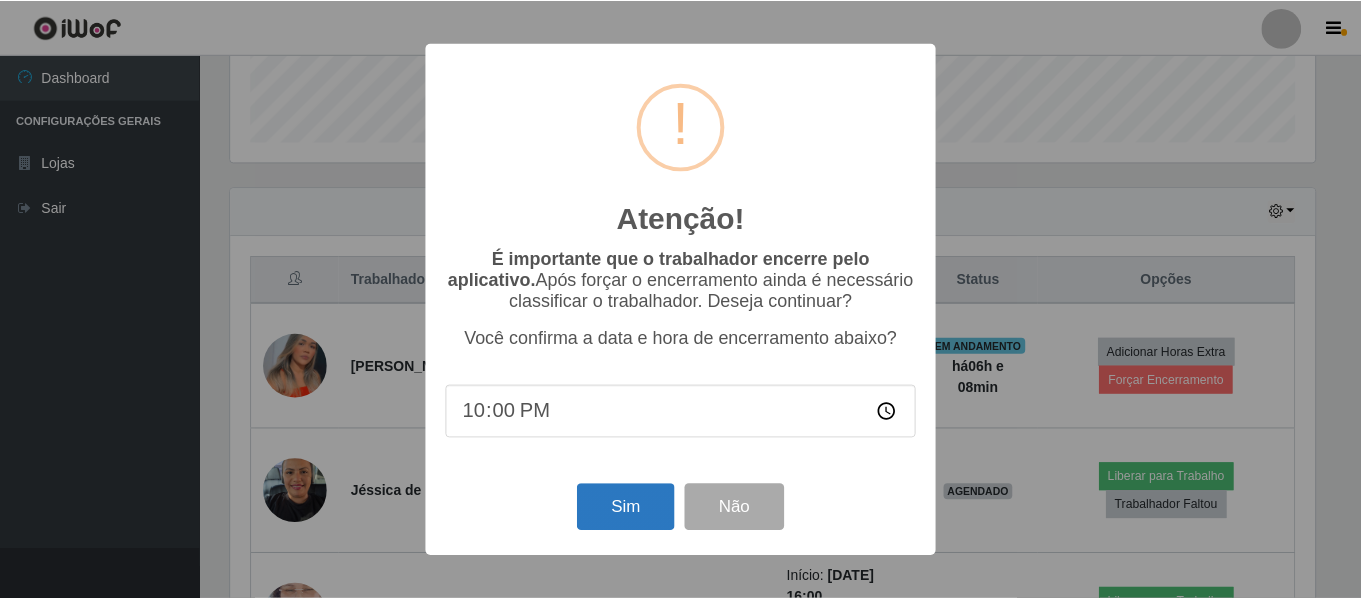 scroll, scrollTop: 462, scrollLeft: 0, axis: vertical 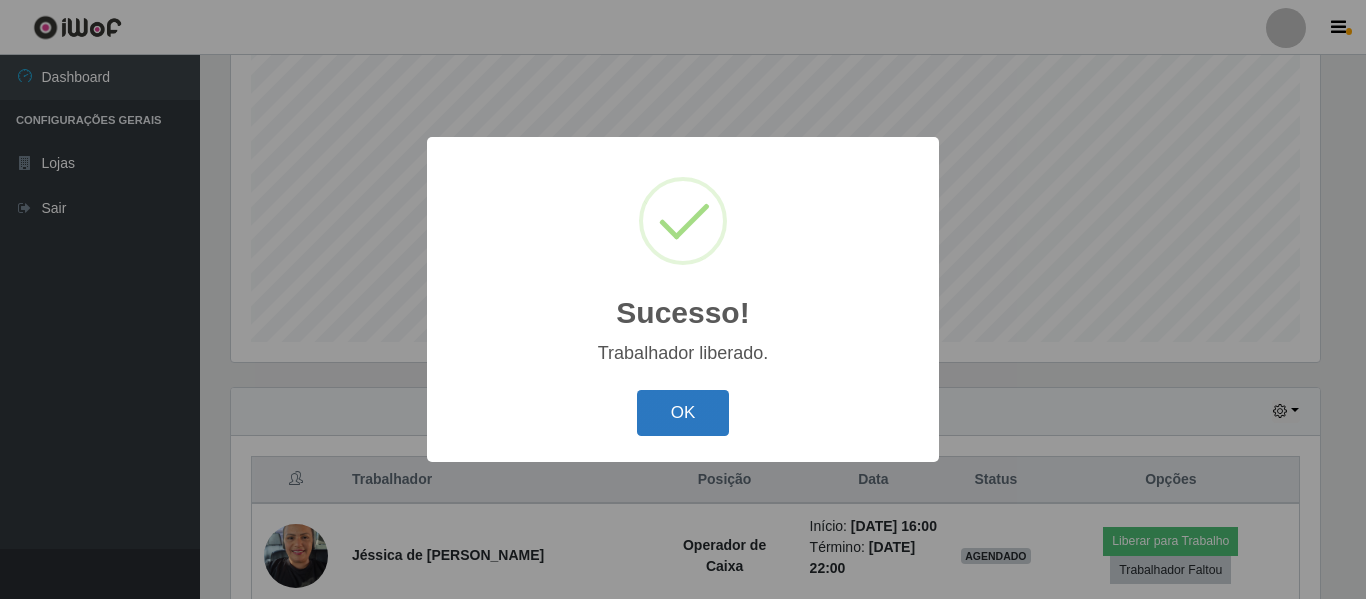 click on "OK" at bounding box center (683, 413) 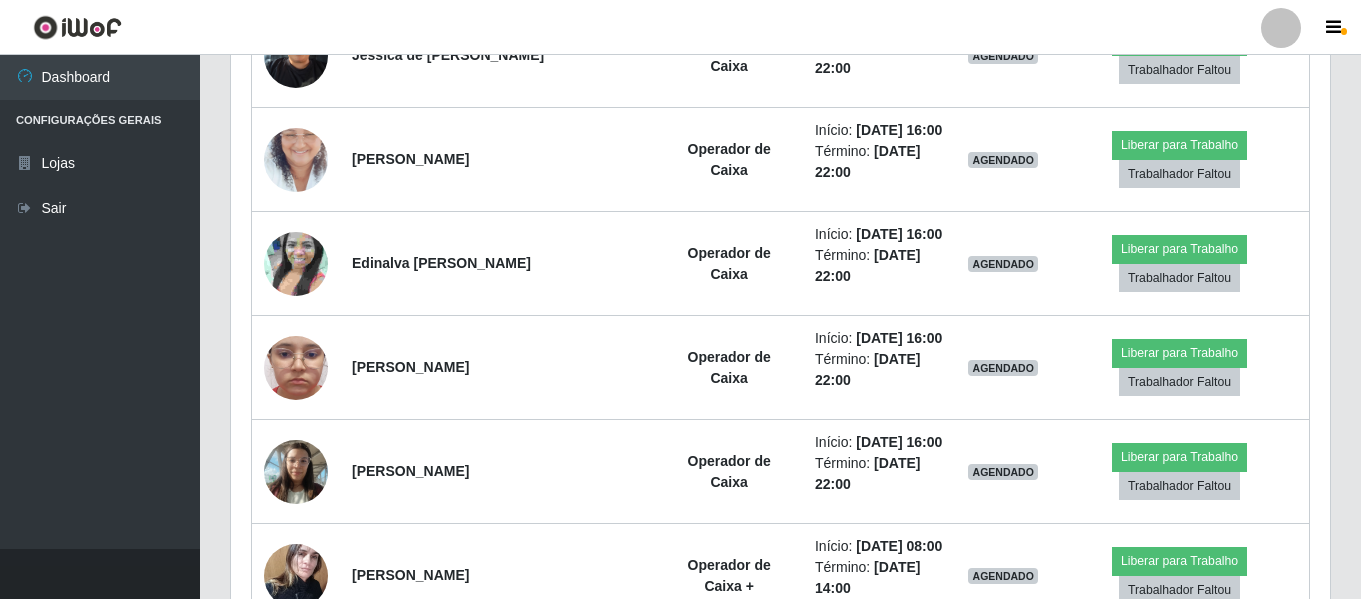 scroll, scrollTop: 373, scrollLeft: 0, axis: vertical 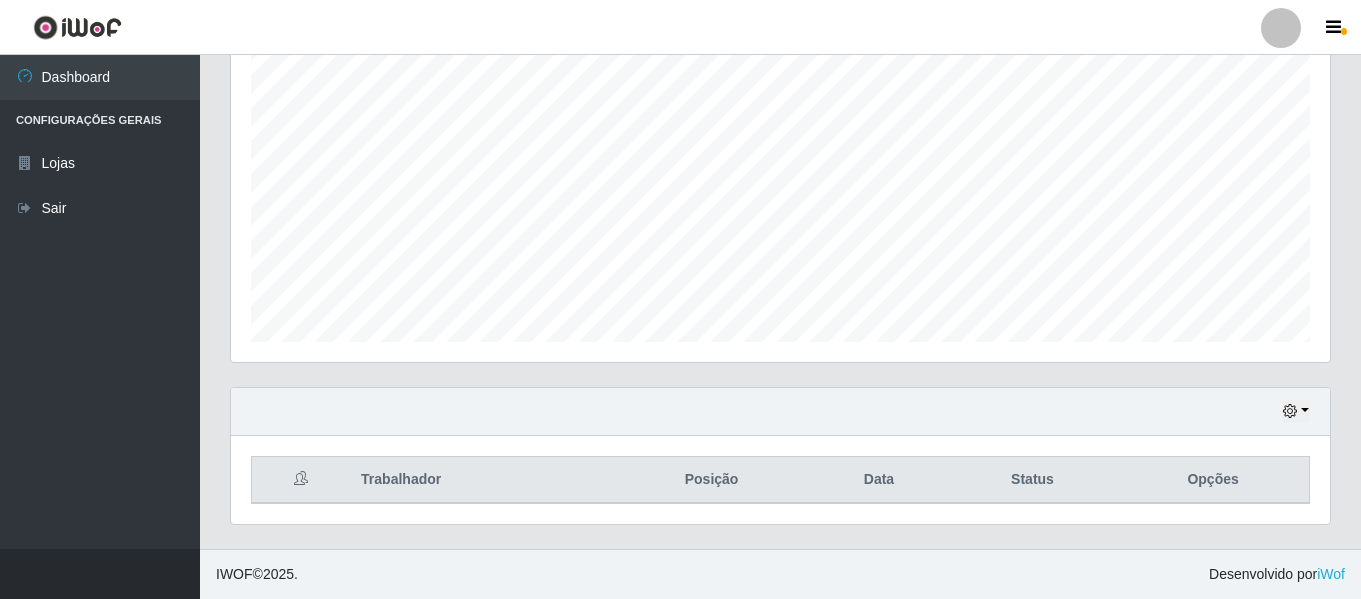 click at bounding box center [1281, 28] 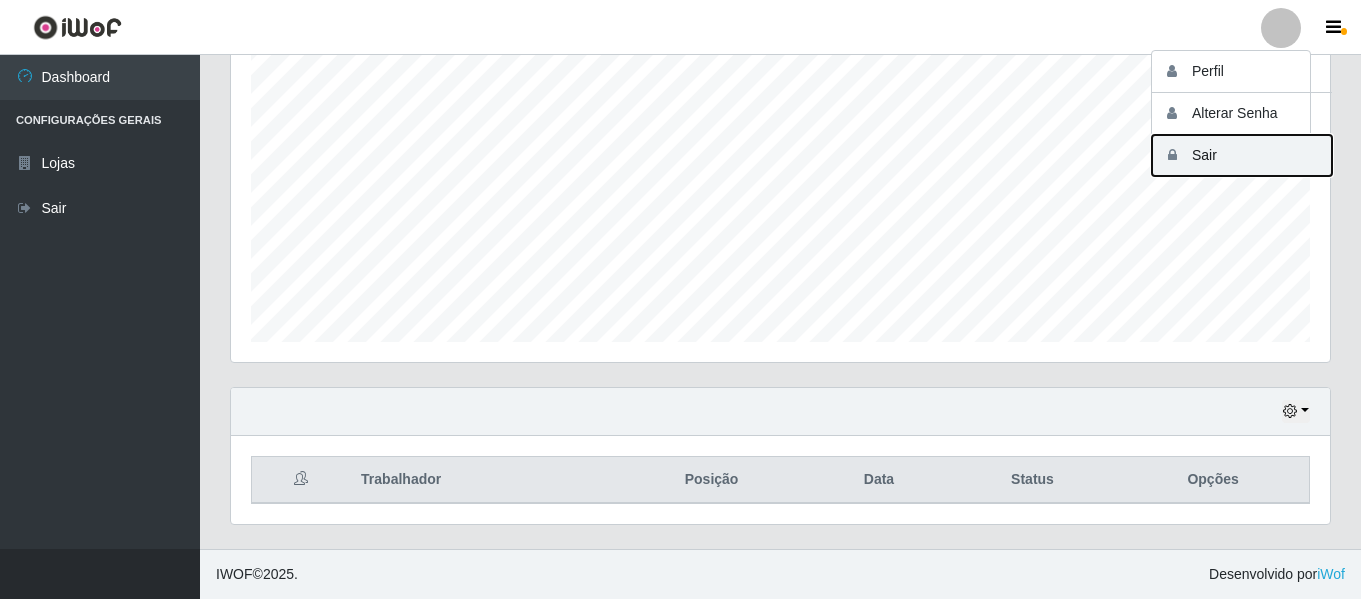 click on "Sair" at bounding box center (1242, 155) 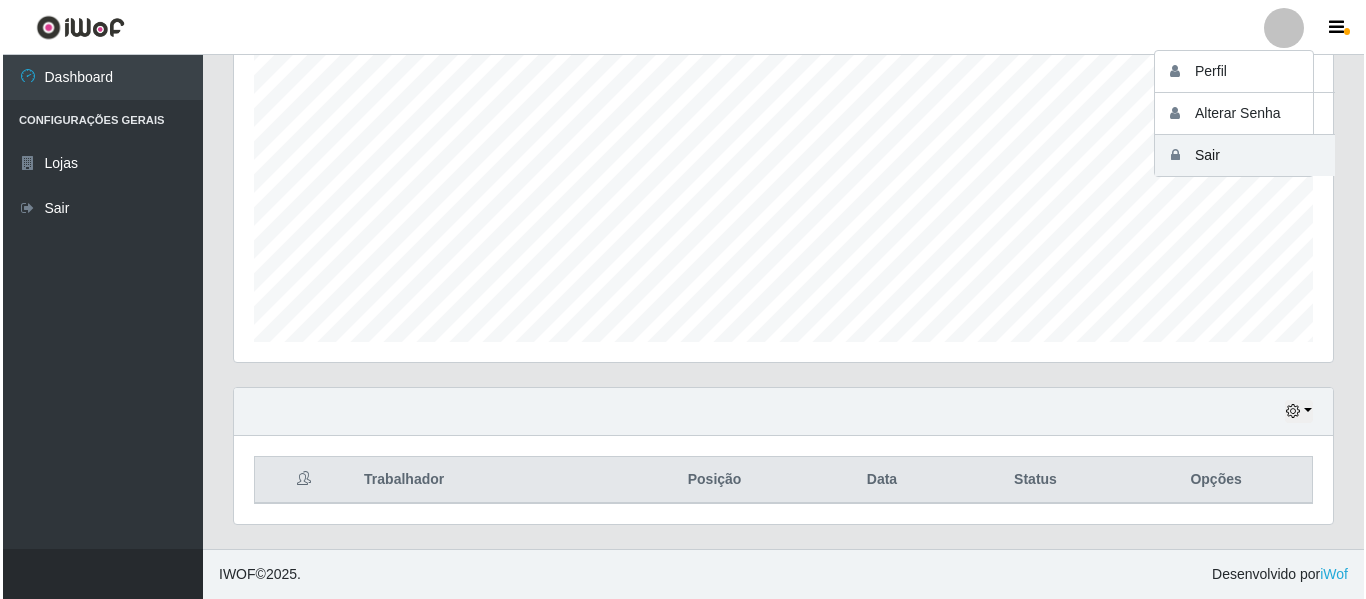 scroll, scrollTop: 0, scrollLeft: 0, axis: both 